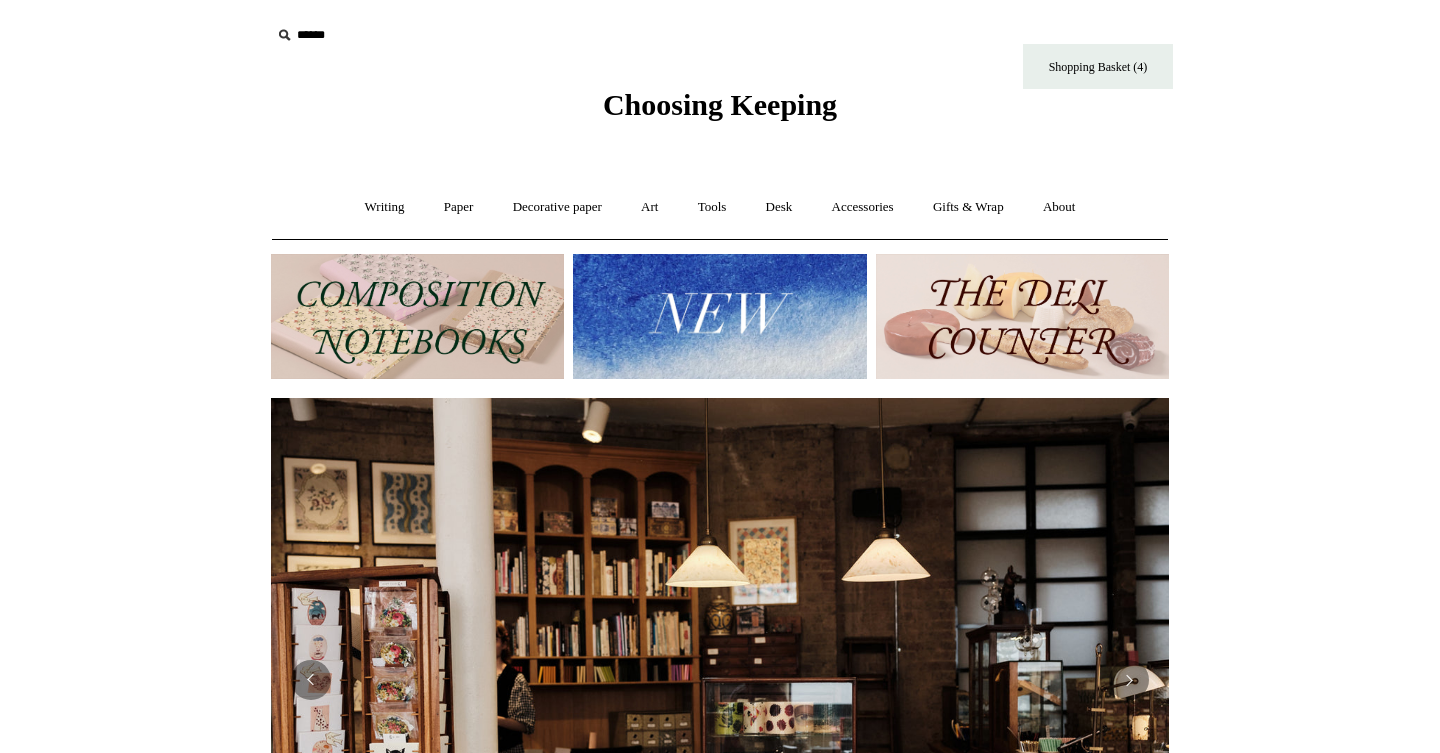 scroll, scrollTop: 0, scrollLeft: 0, axis: both 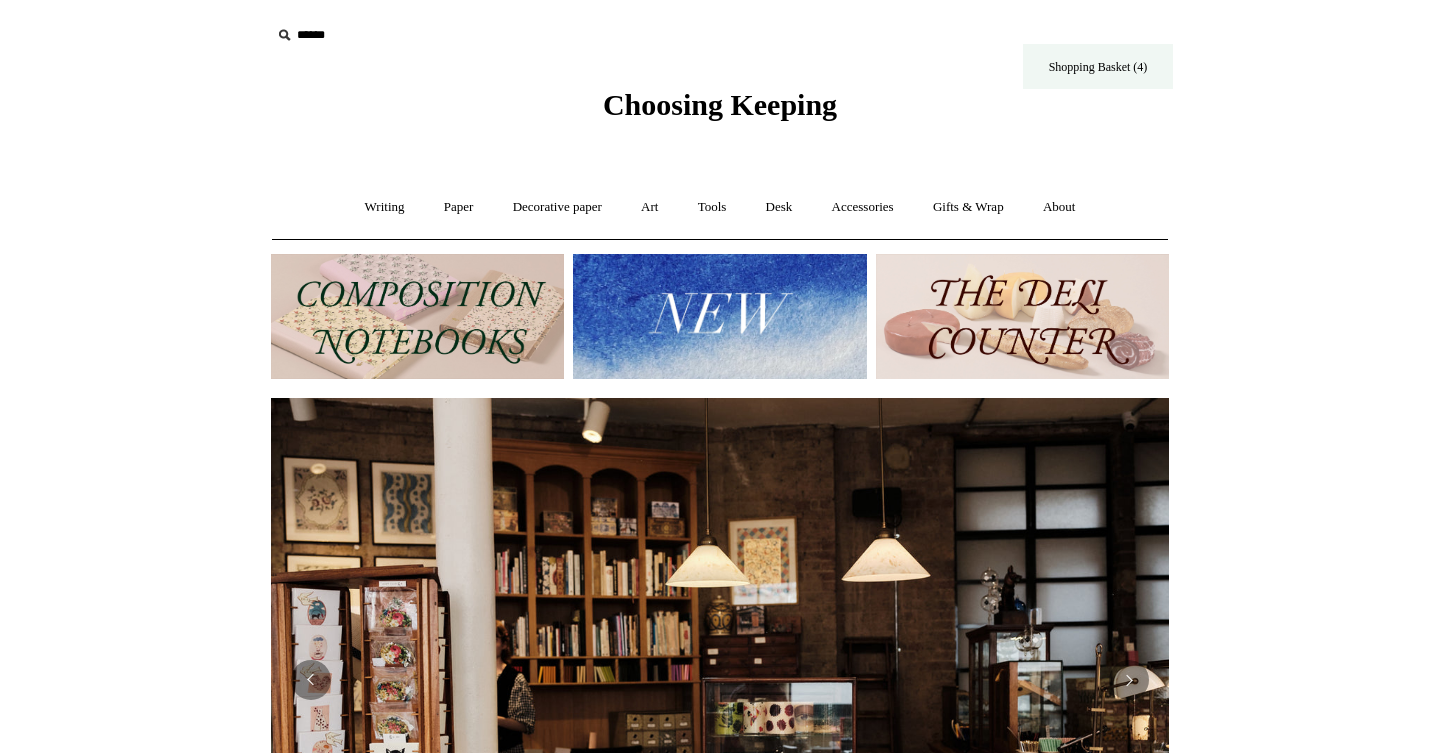 click on "Shopping Basket (4)" at bounding box center [1098, 66] 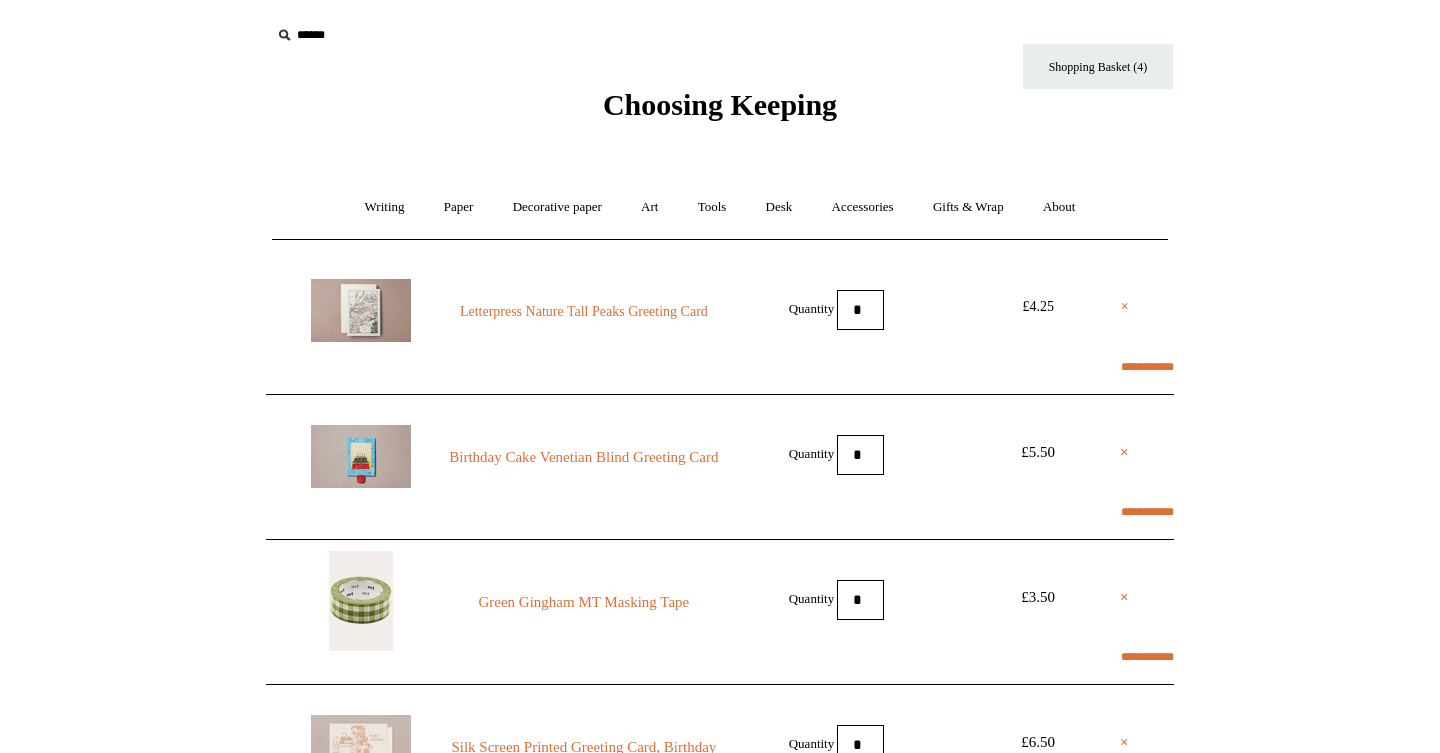 scroll, scrollTop: 0, scrollLeft: 0, axis: both 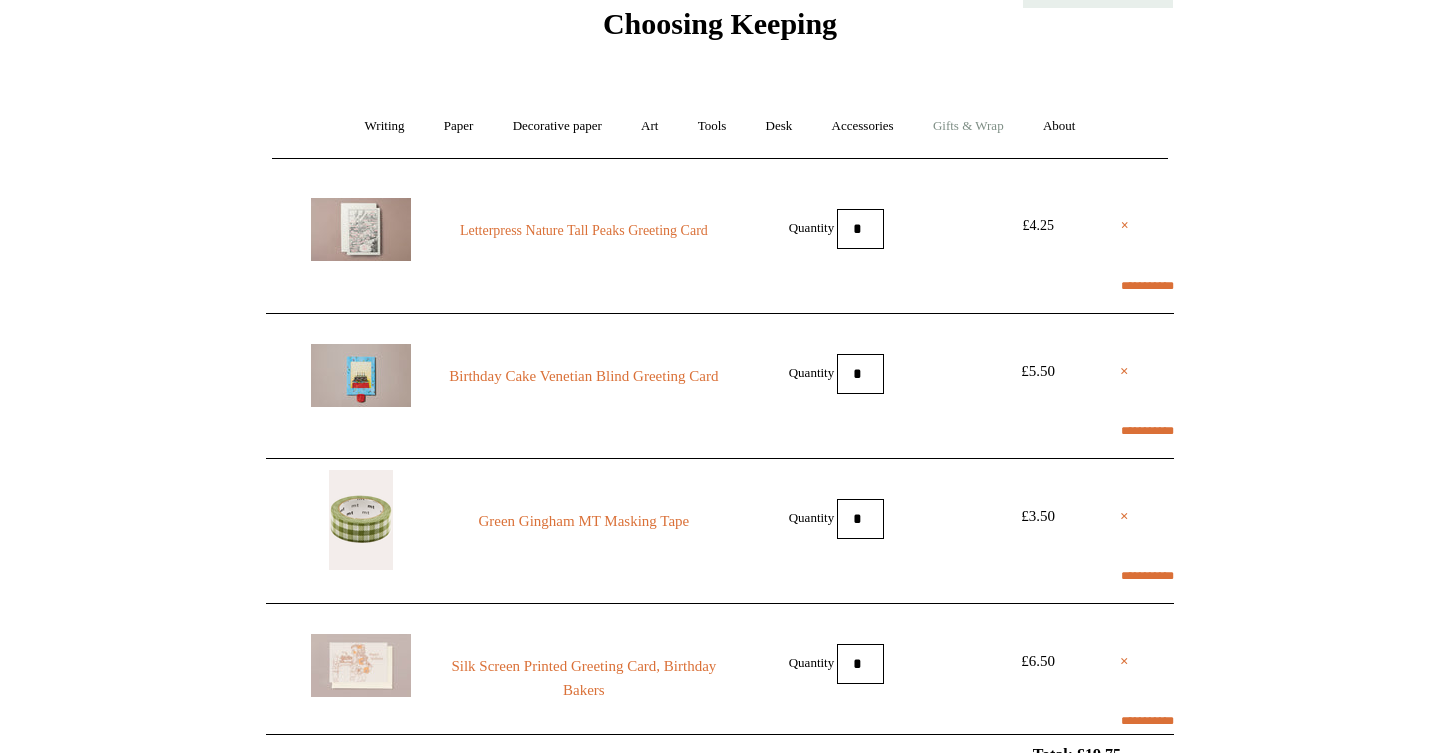 click on "Gifts & Wrap +" at bounding box center [968, 126] 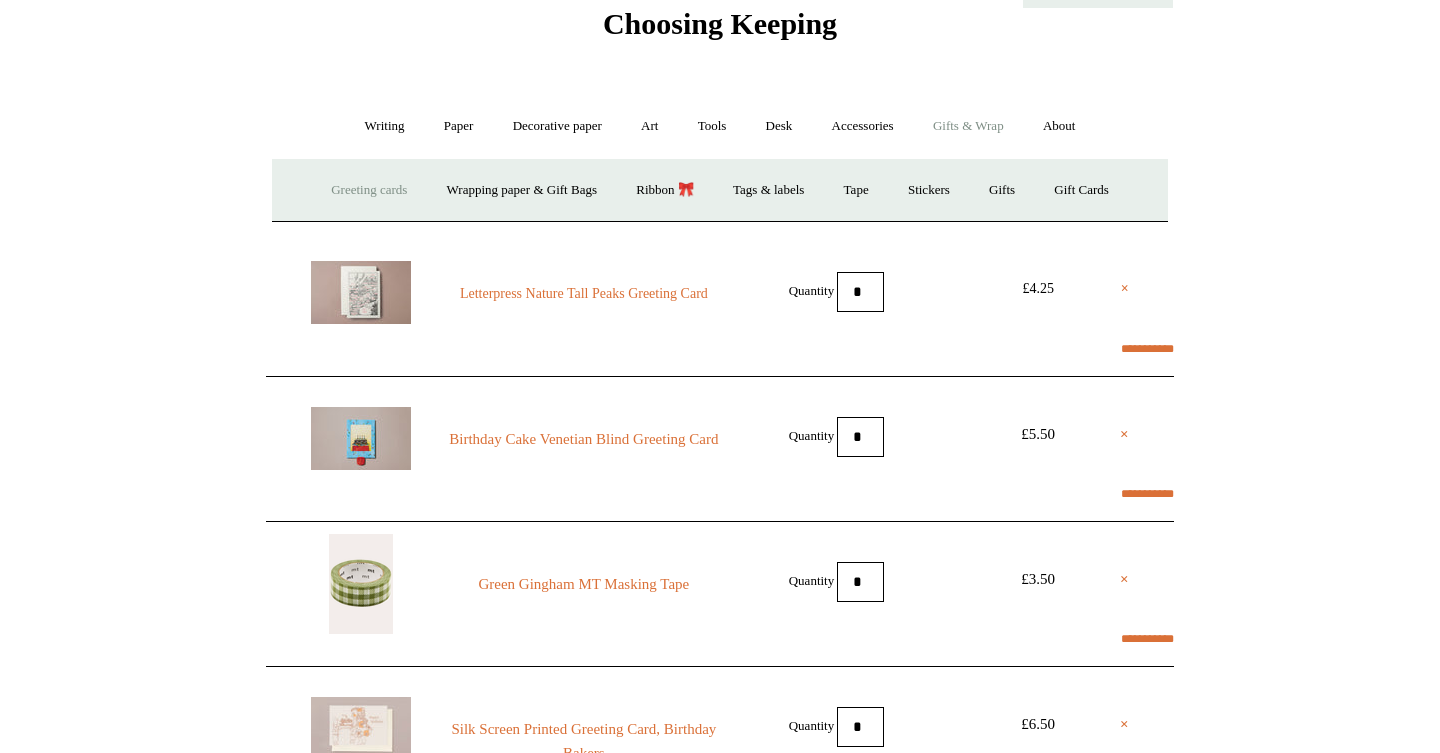click on "Greeting cards +" at bounding box center [369, 190] 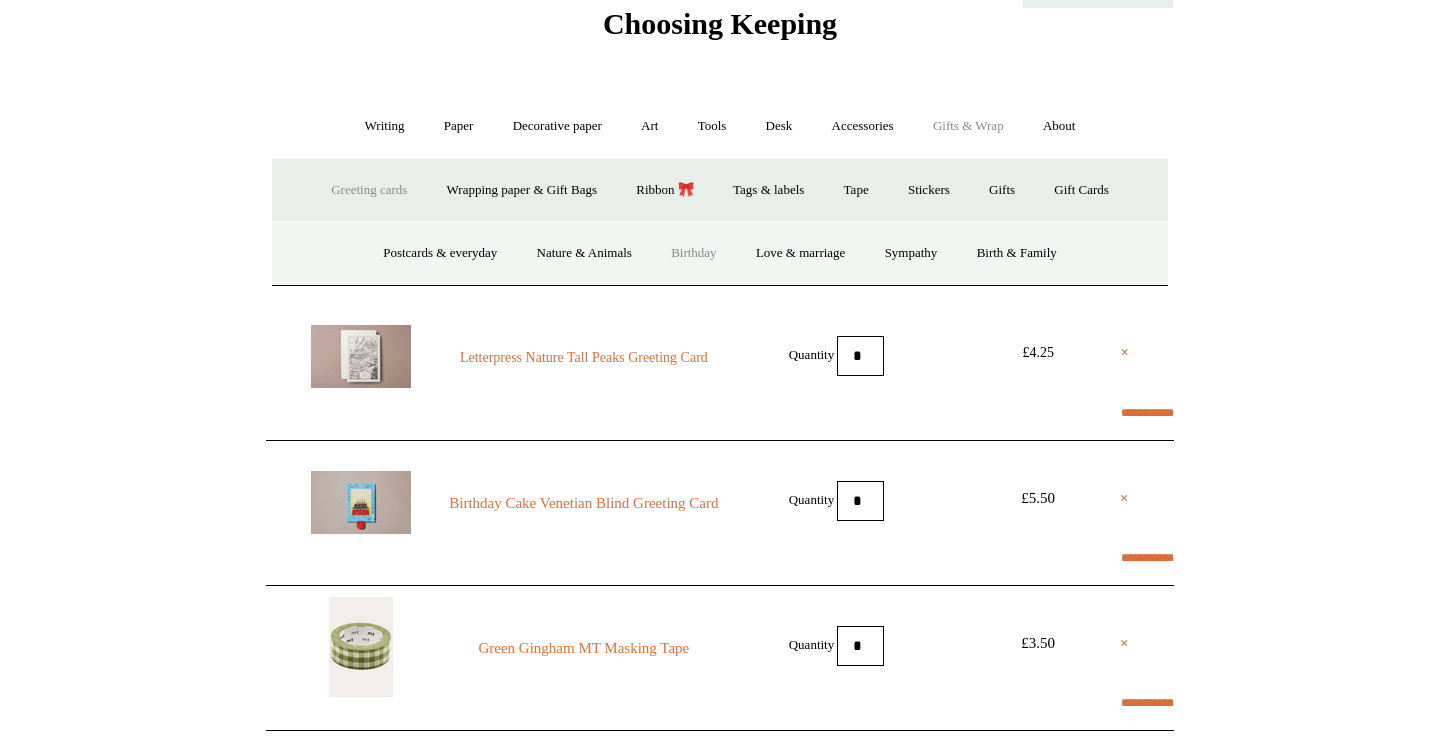 click on "Birthday" at bounding box center [694, 253] 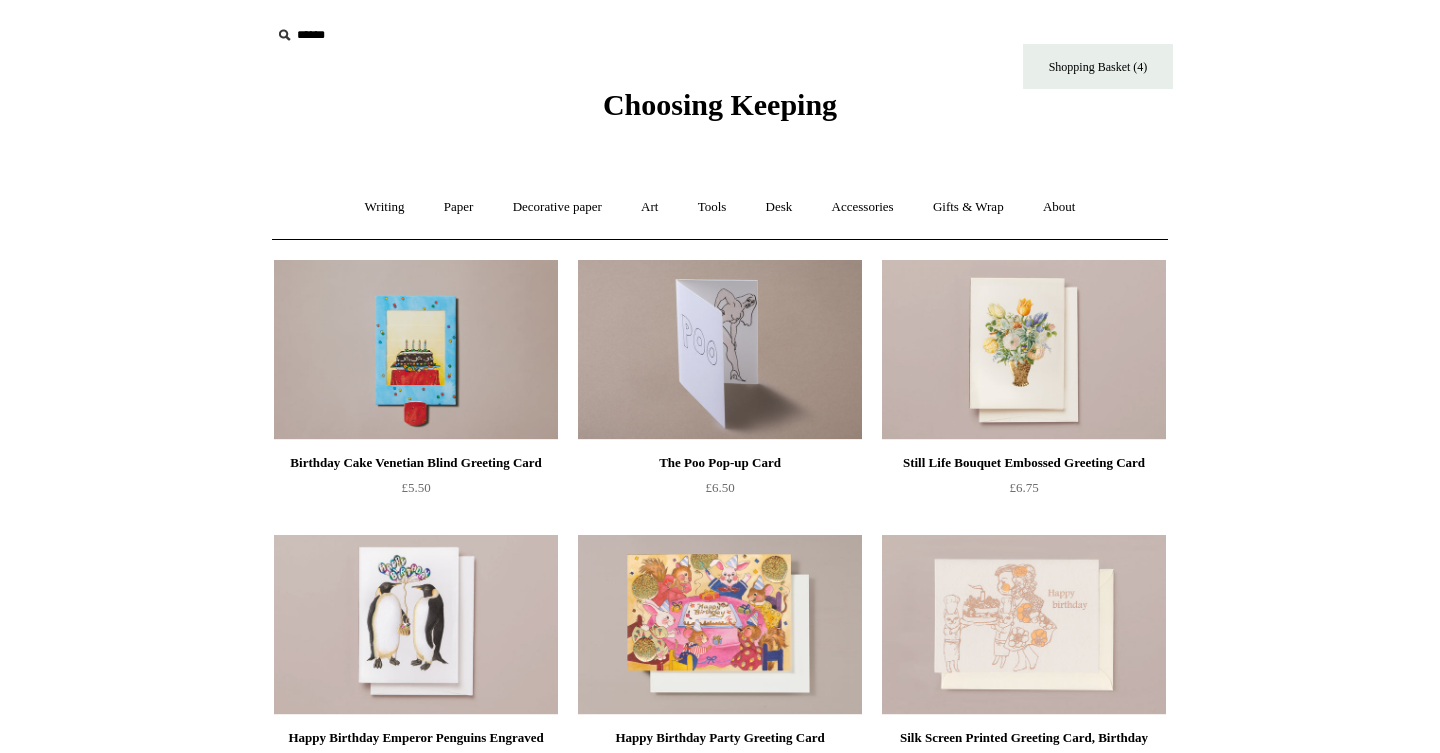 scroll, scrollTop: 0, scrollLeft: 0, axis: both 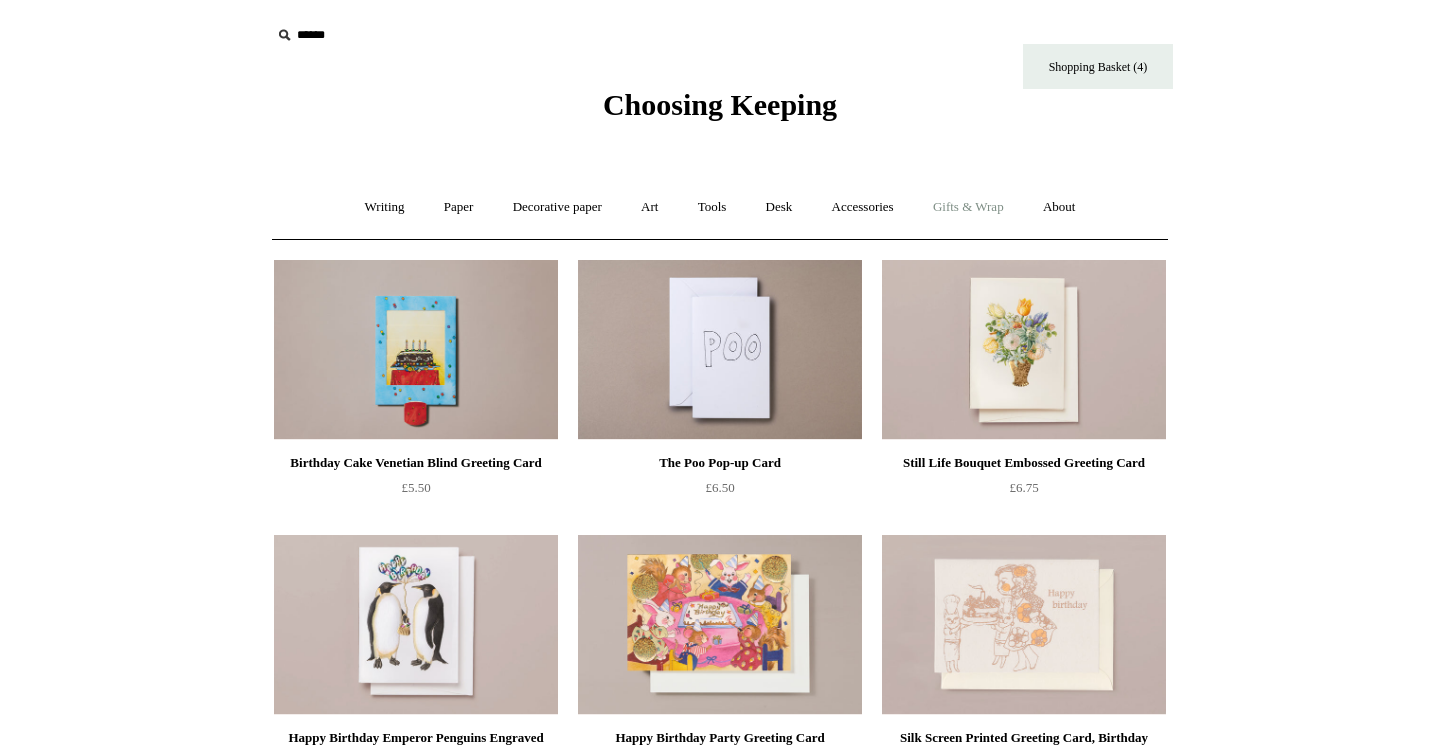 click on "Gifts & Wrap +" at bounding box center [968, 207] 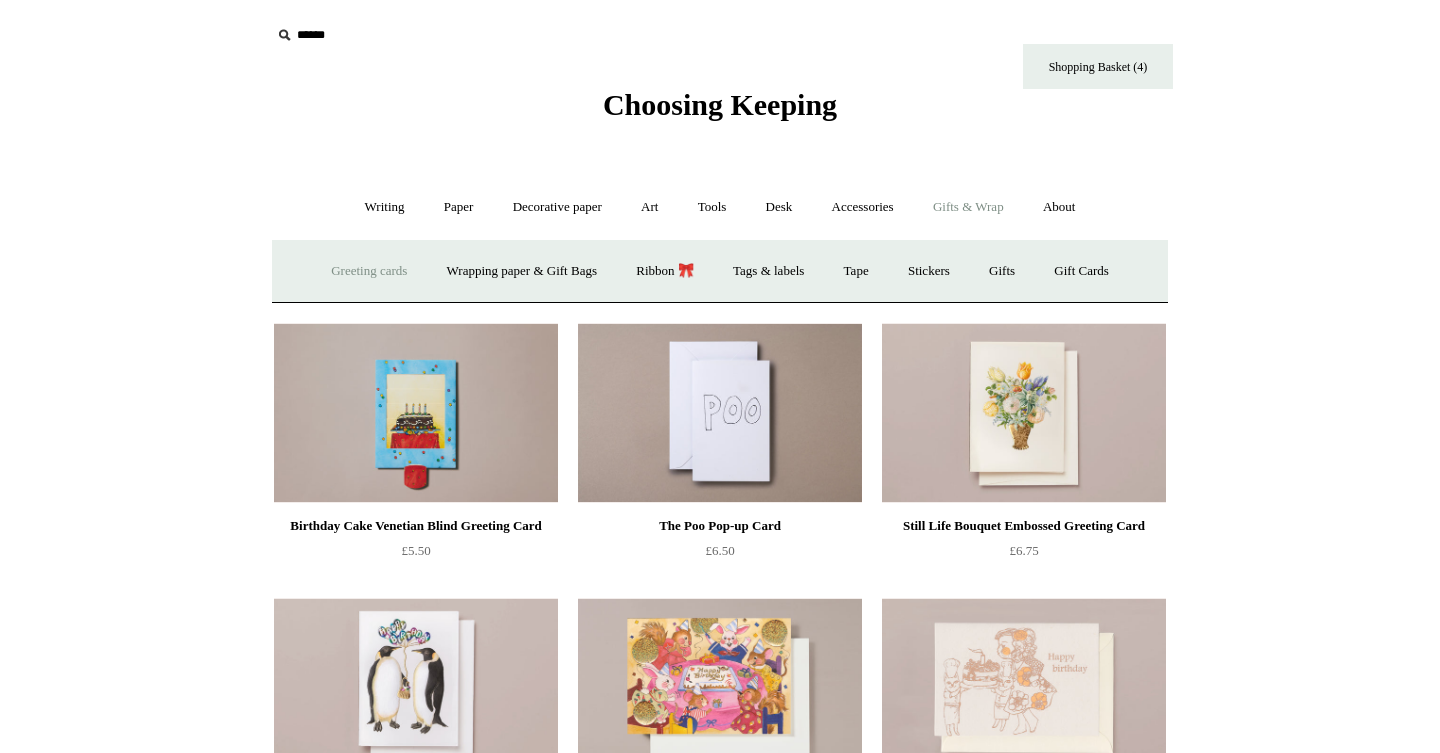 click on "Greeting cards +" at bounding box center (369, 271) 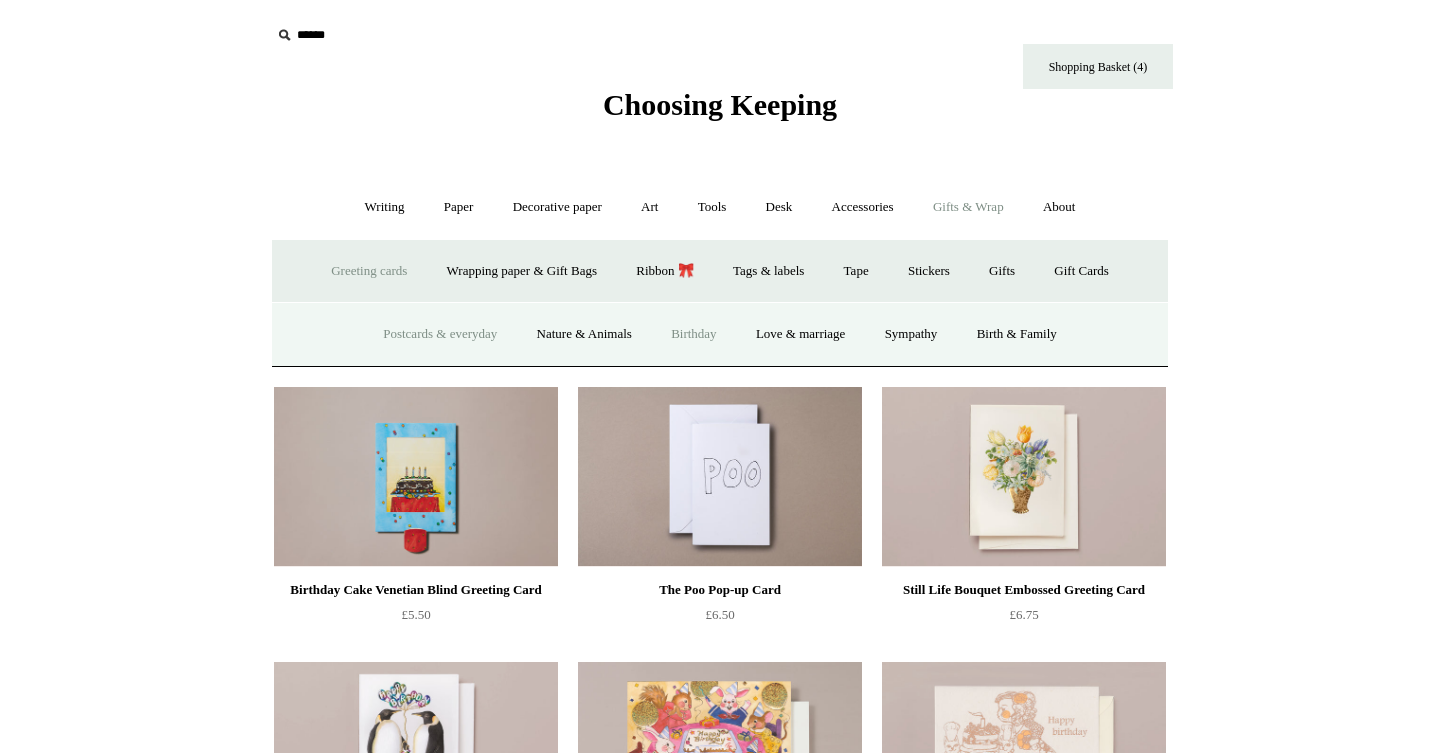click on "Postcards & everyday" at bounding box center (440, 334) 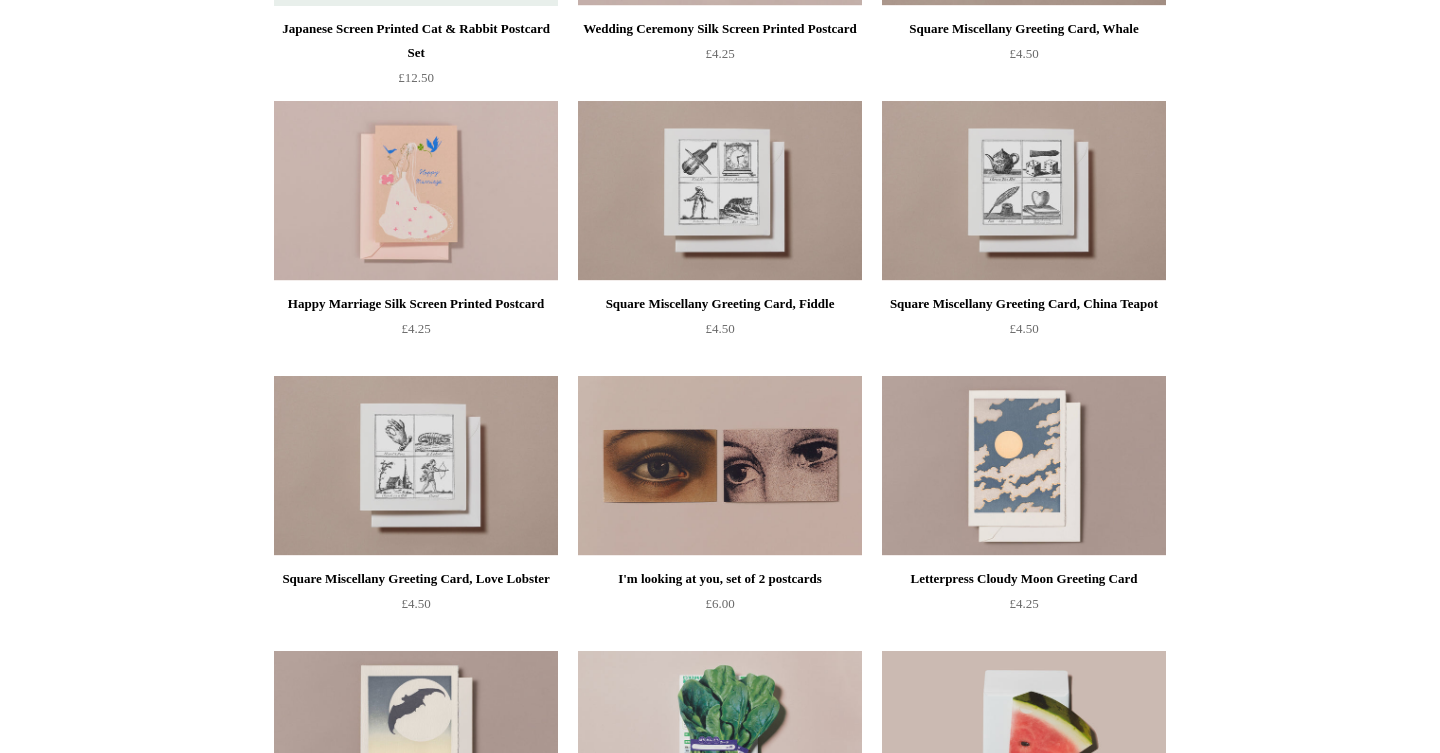 scroll, scrollTop: 1032, scrollLeft: 0, axis: vertical 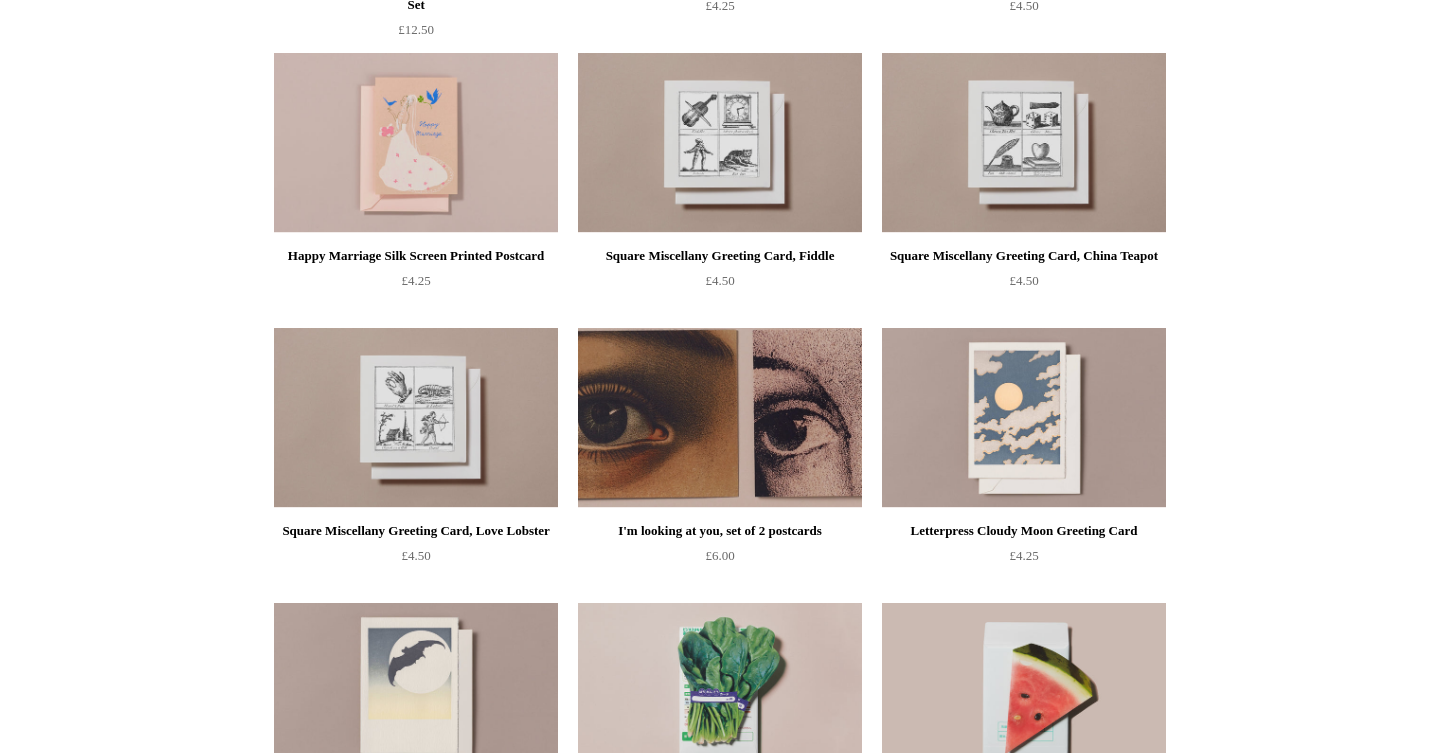 click at bounding box center (720, 418) 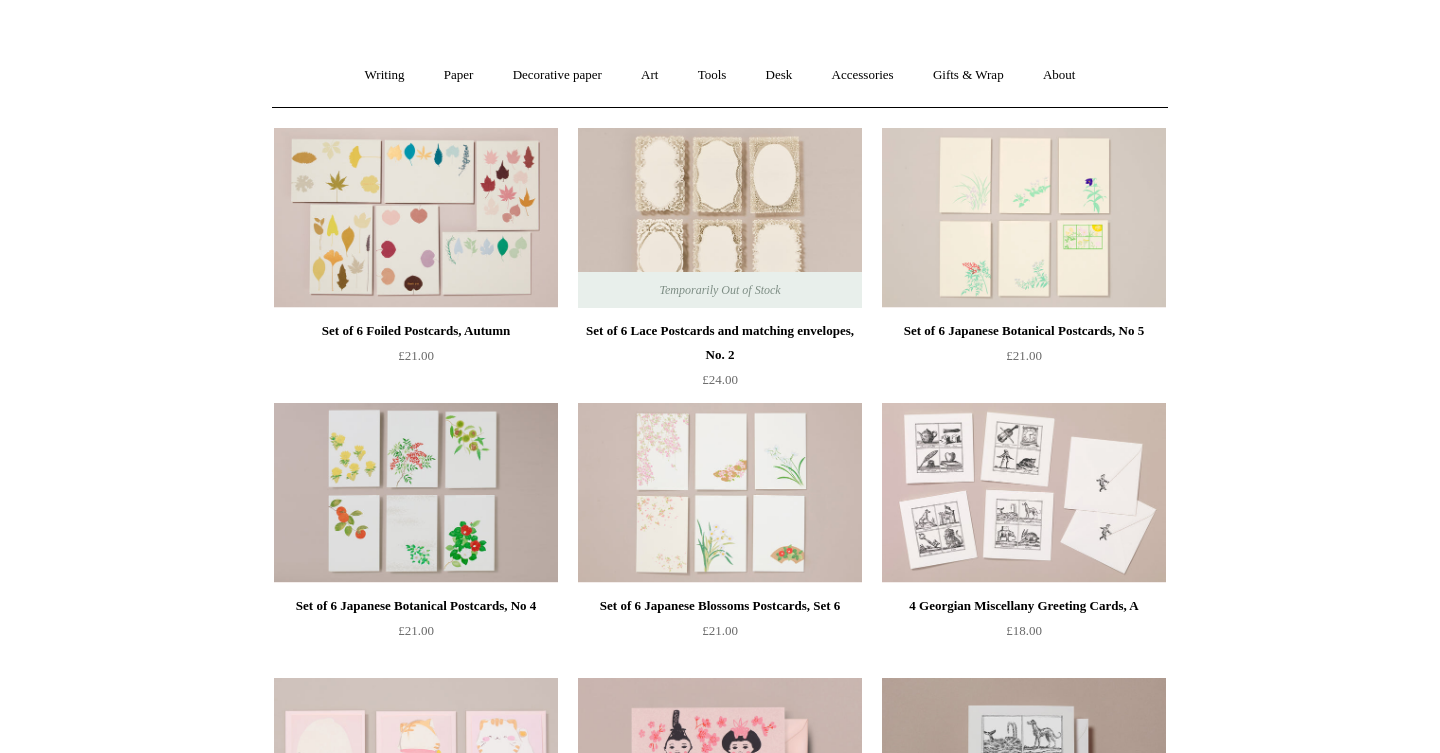scroll, scrollTop: 129, scrollLeft: 0, axis: vertical 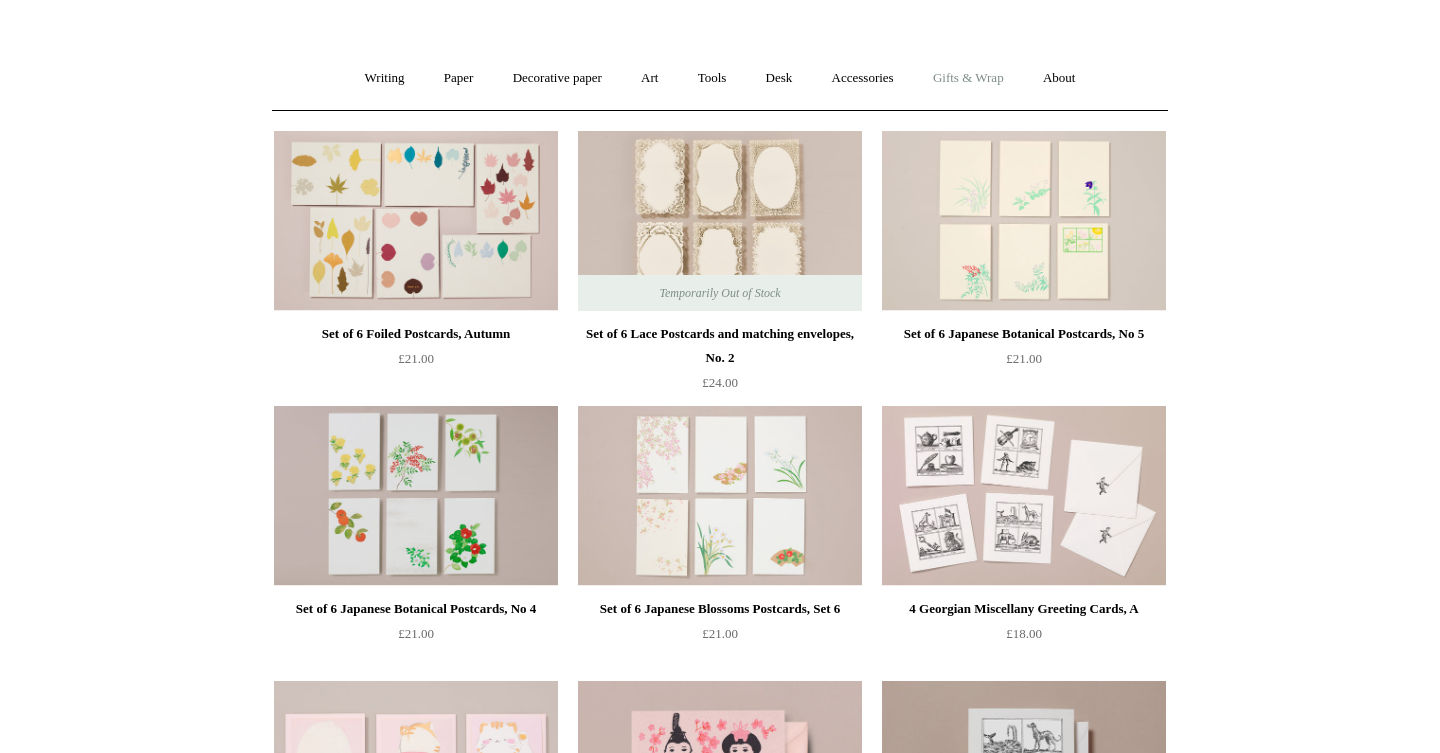 click on "Gifts & Wrap +" at bounding box center [968, 78] 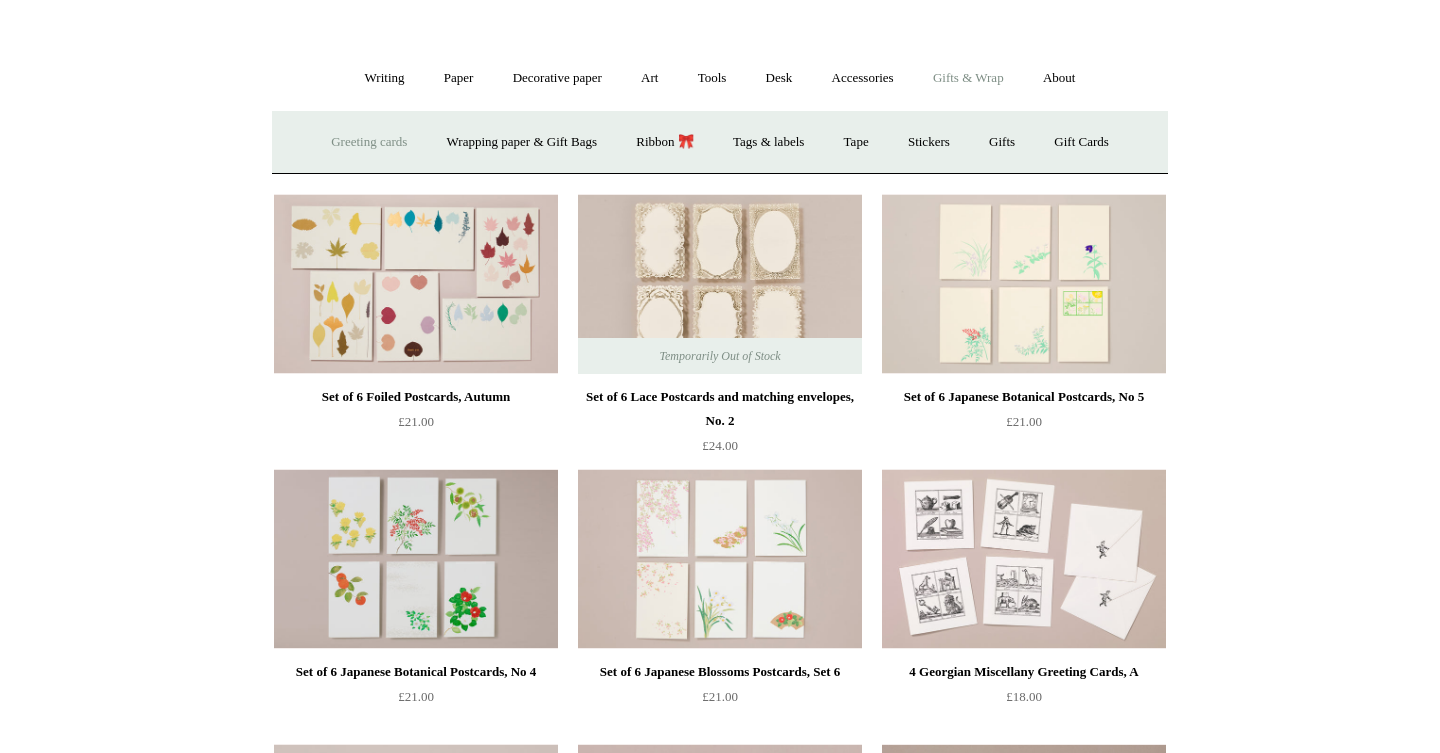 click on "Greeting cards +" at bounding box center [369, 142] 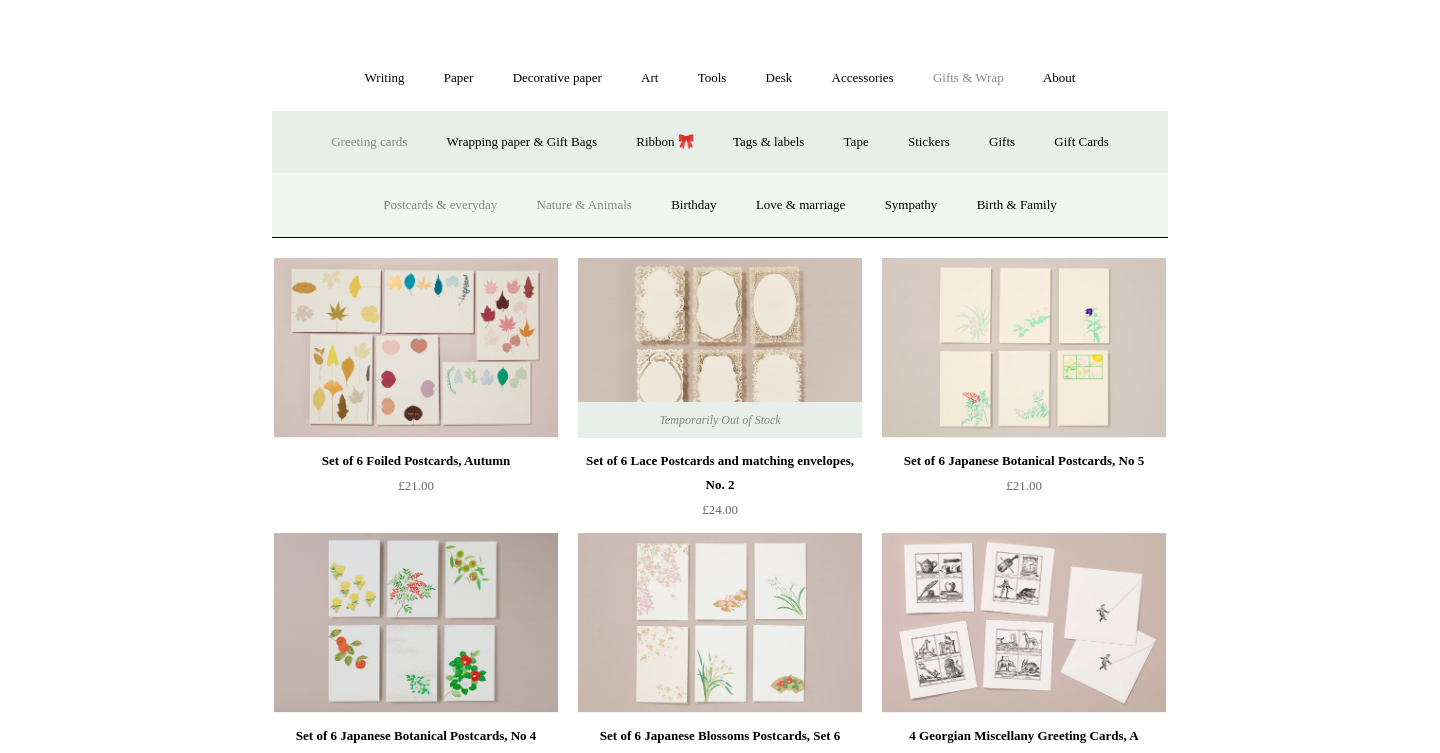 click on "Nature & Animals" at bounding box center (584, 205) 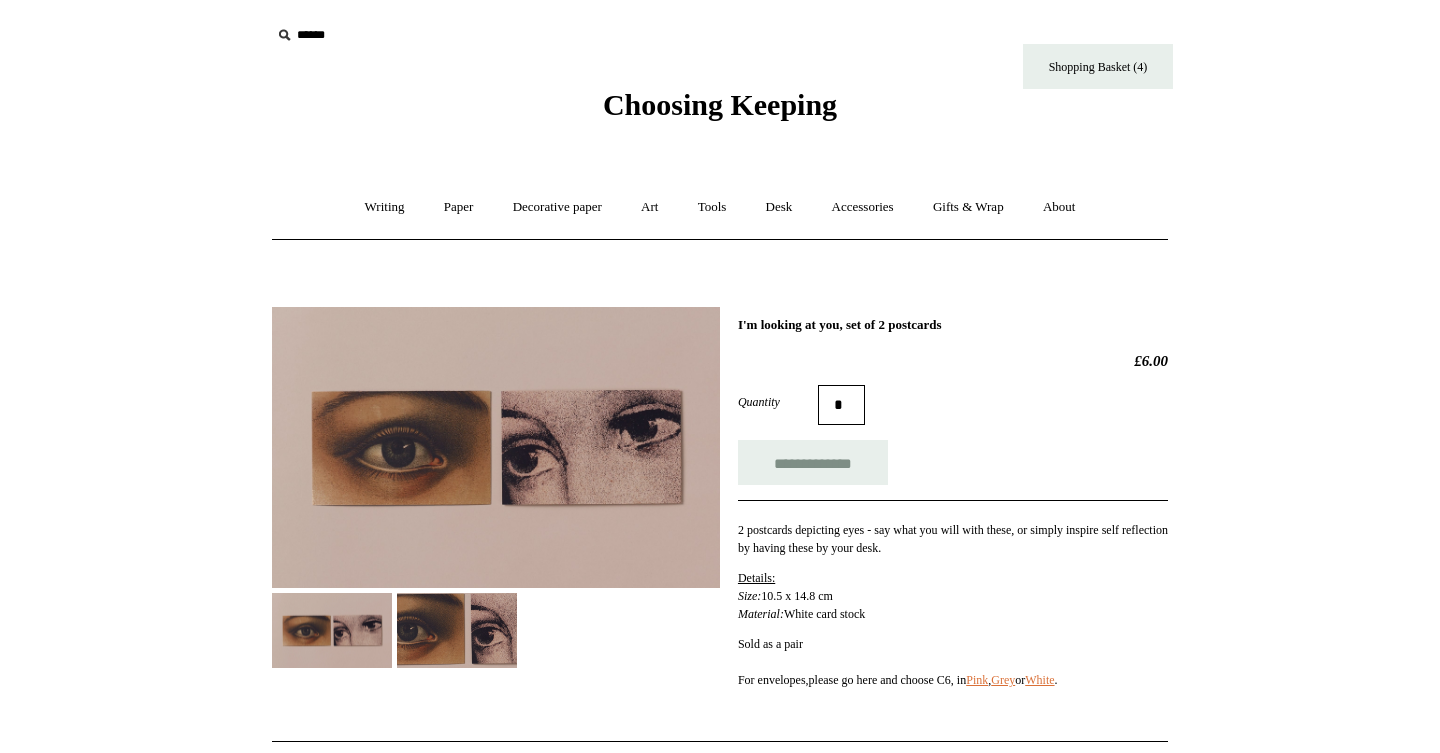 scroll, scrollTop: 0, scrollLeft: 0, axis: both 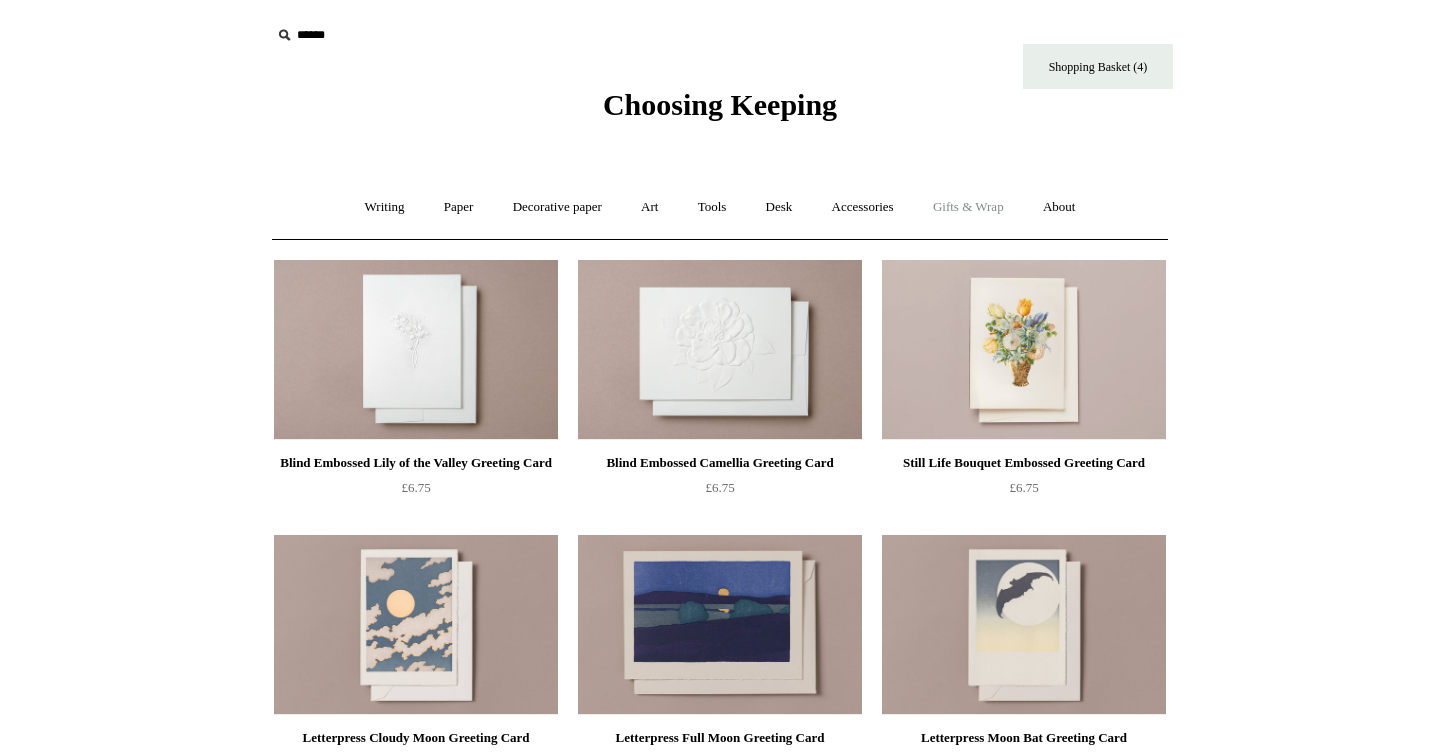 click on "Gifts & Wrap +" at bounding box center [968, 207] 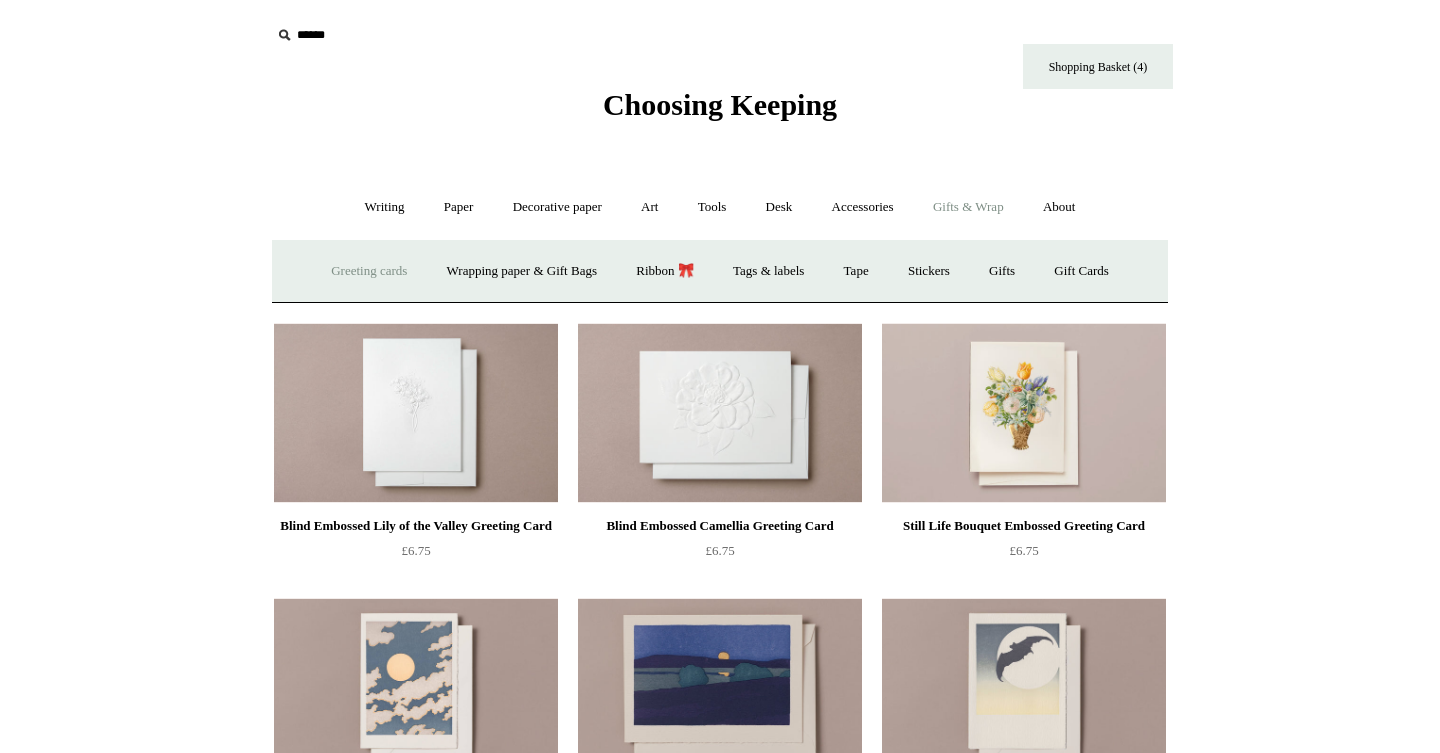 click on "Greeting cards +" at bounding box center (369, 271) 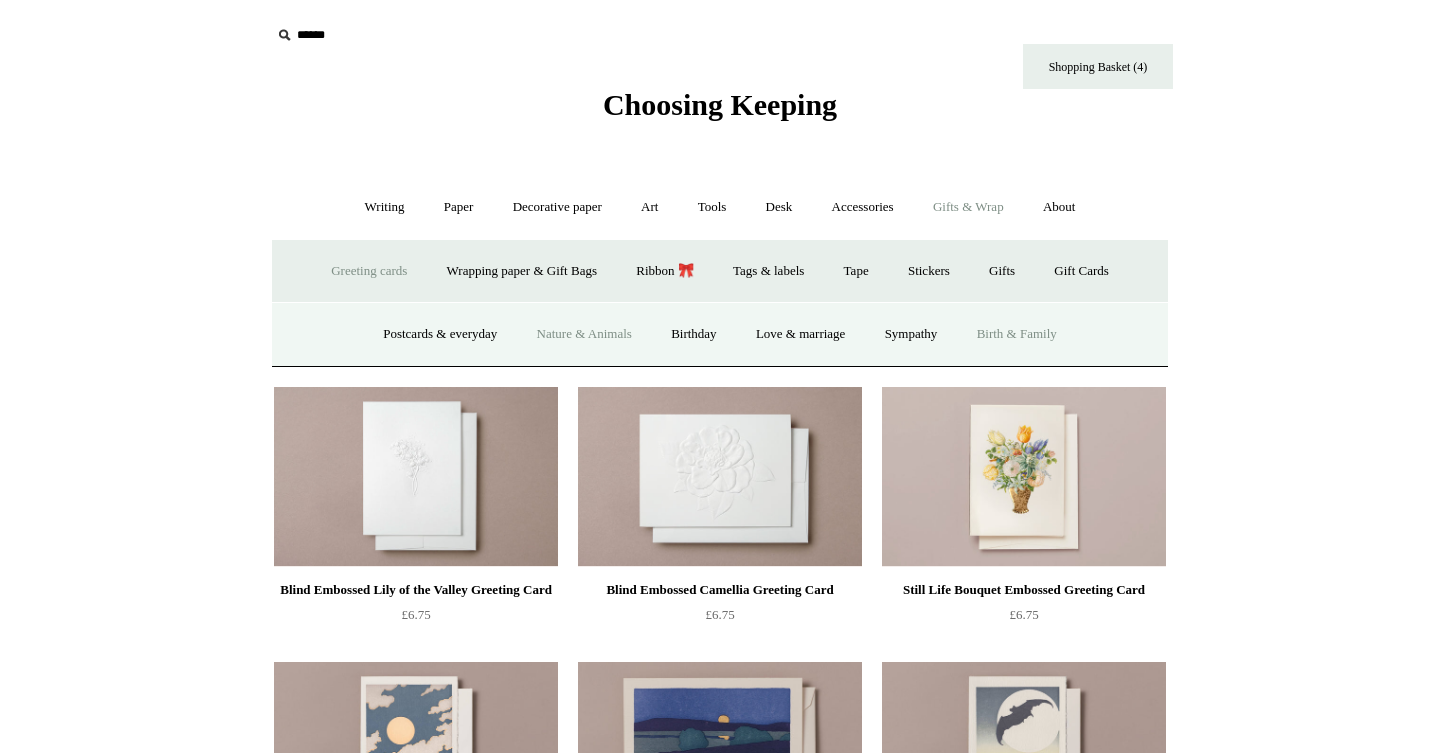 click on "Birth & Family" at bounding box center (1017, 334) 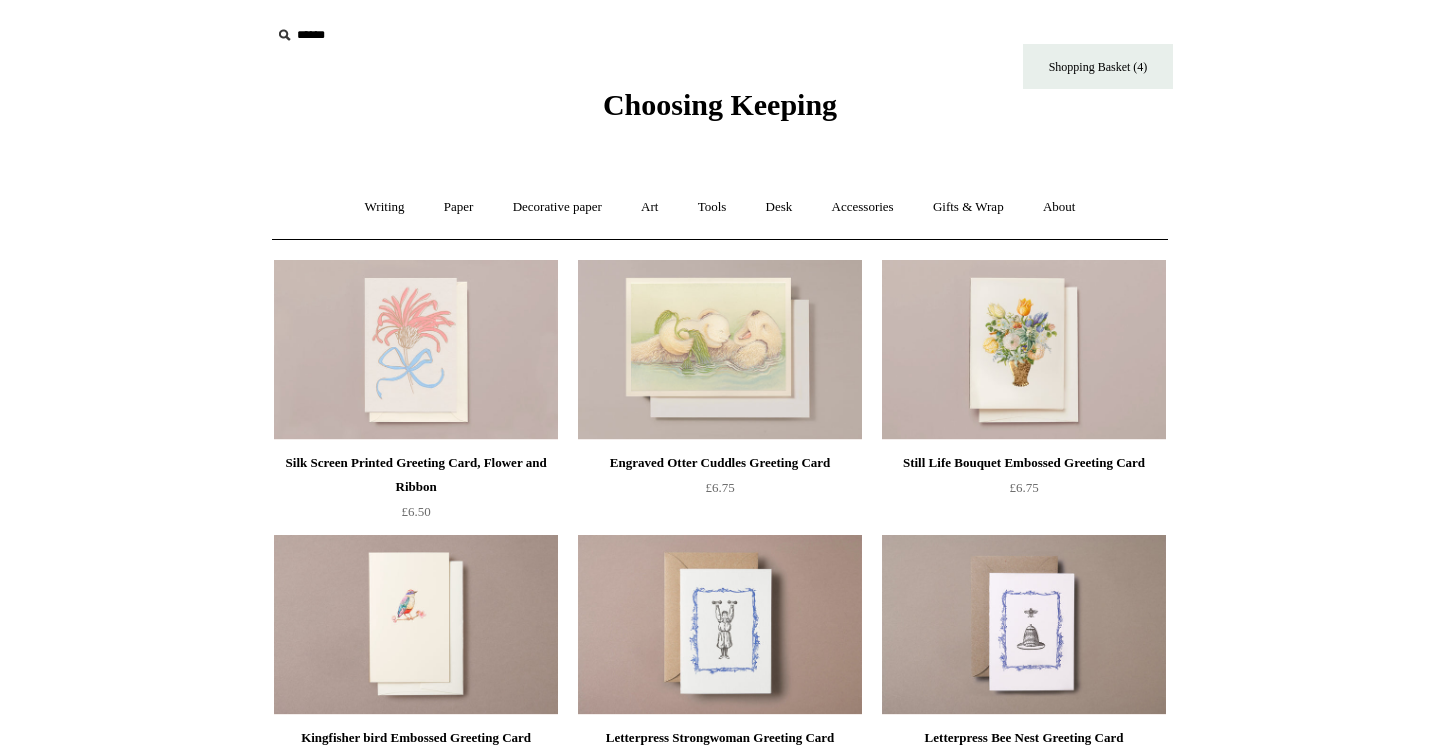 scroll, scrollTop: 0, scrollLeft: 0, axis: both 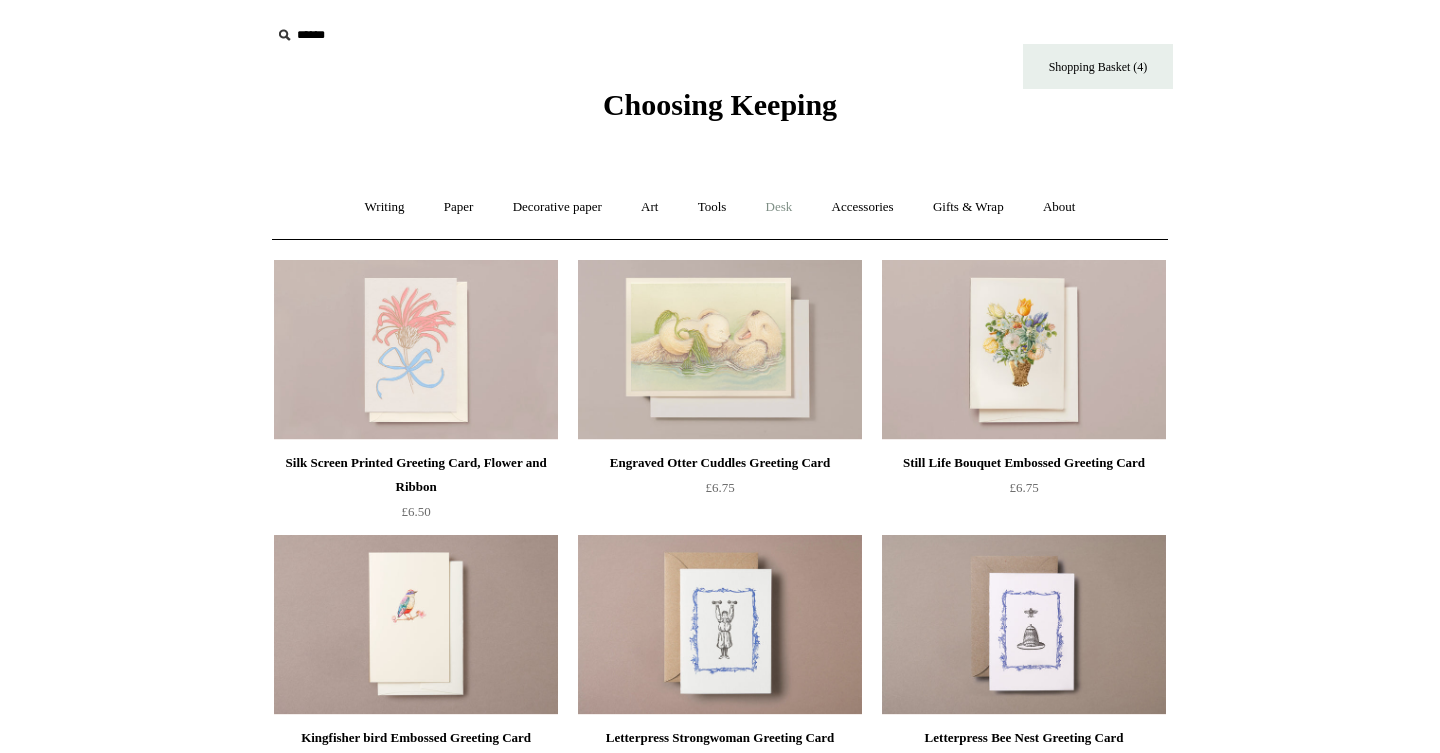 click on "Desk +" at bounding box center (779, 207) 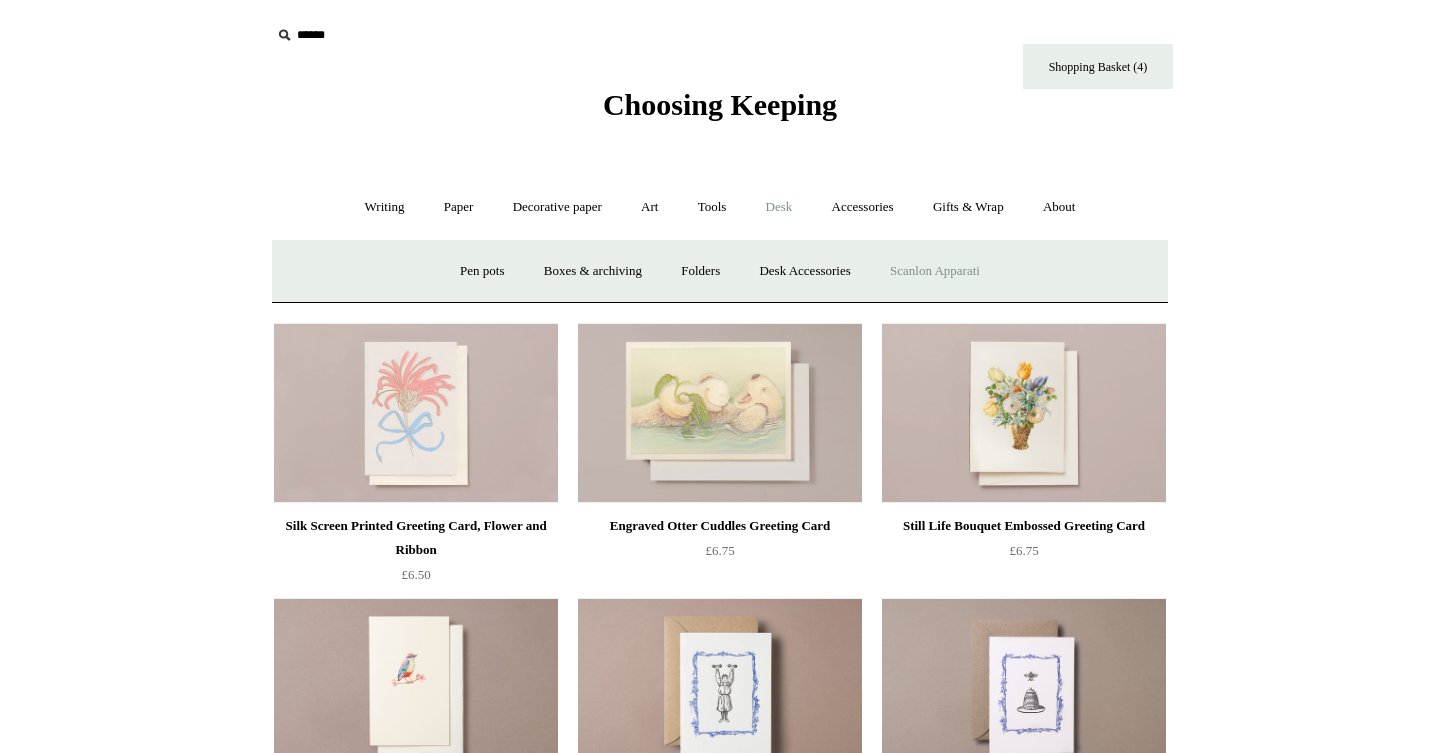 click on "Scanlon Apparati" at bounding box center [935, 271] 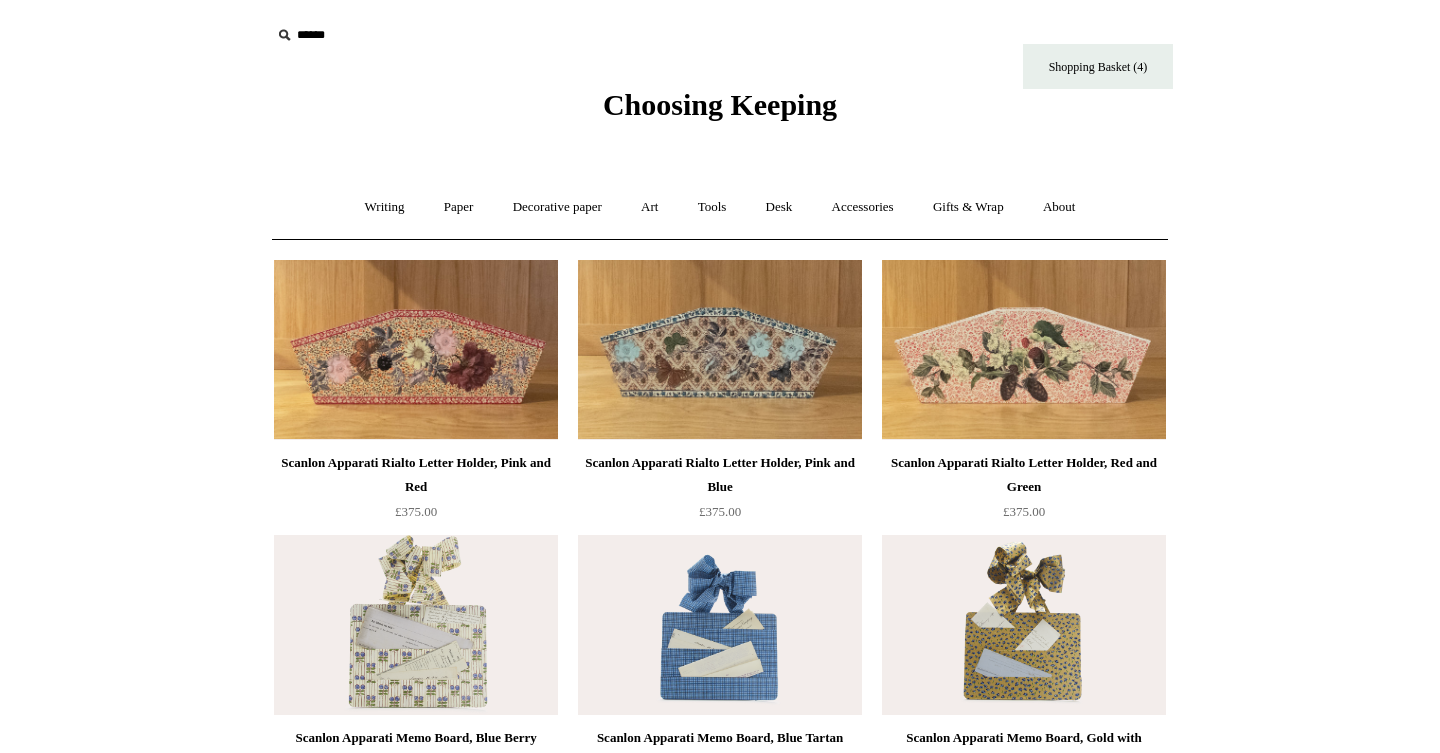 scroll, scrollTop: 0, scrollLeft: 0, axis: both 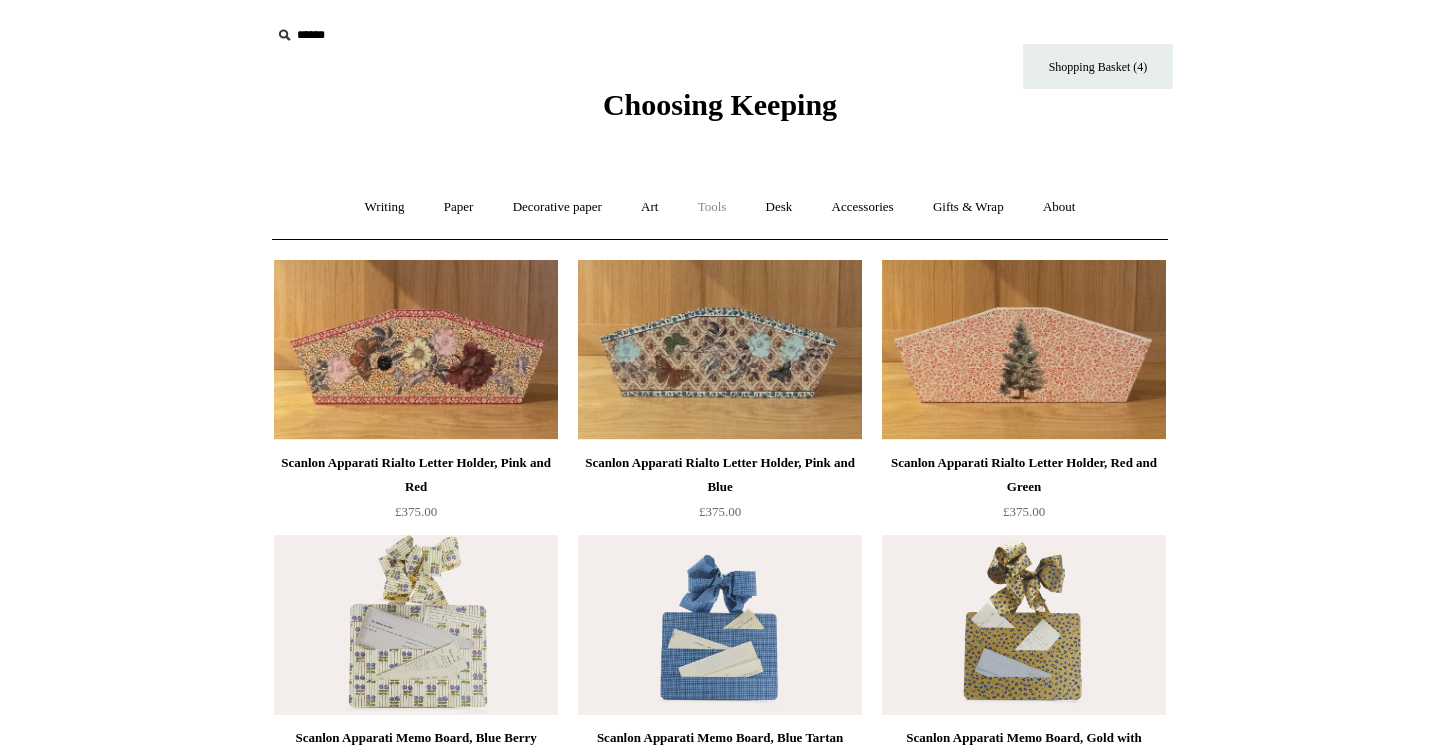 click on "Tools +" at bounding box center [712, 207] 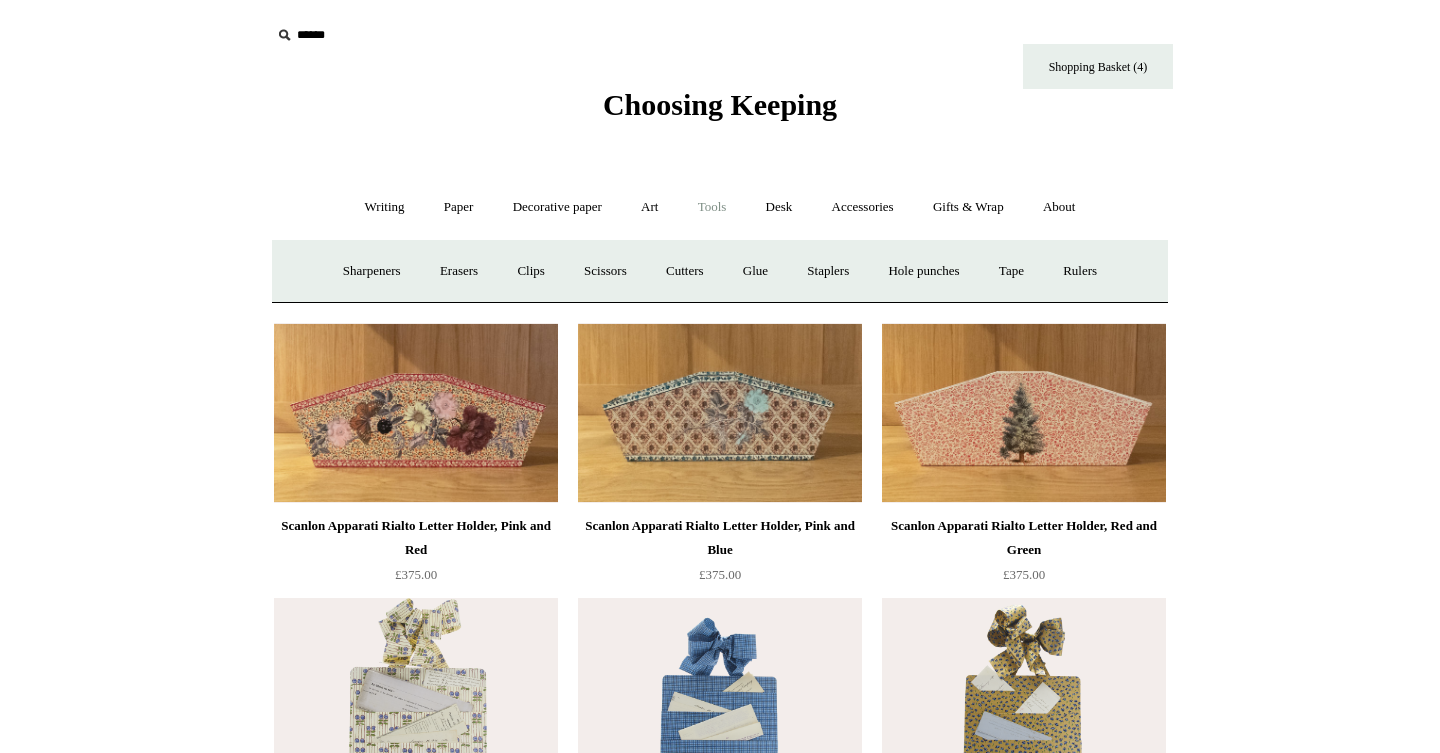 scroll, scrollTop: 0, scrollLeft: 0, axis: both 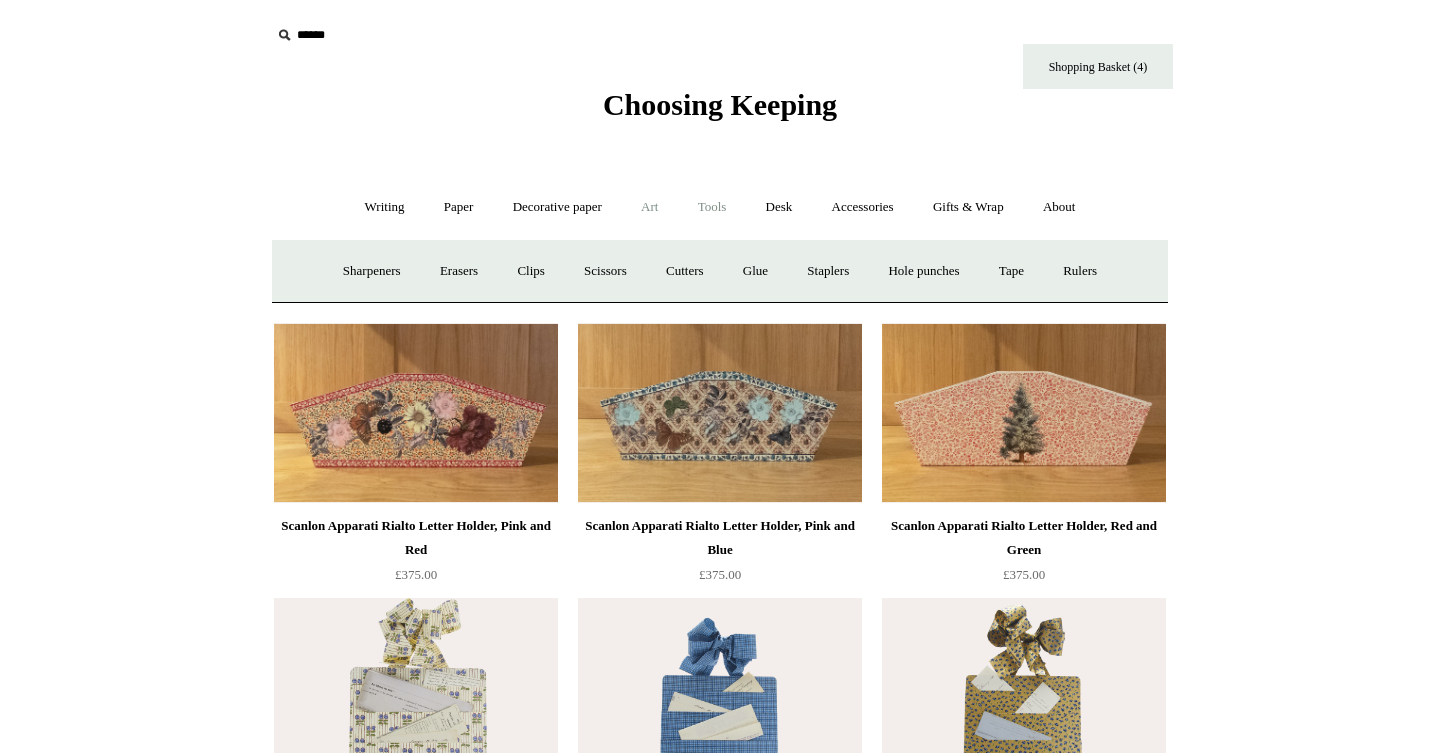 click on "Art +" at bounding box center (649, 207) 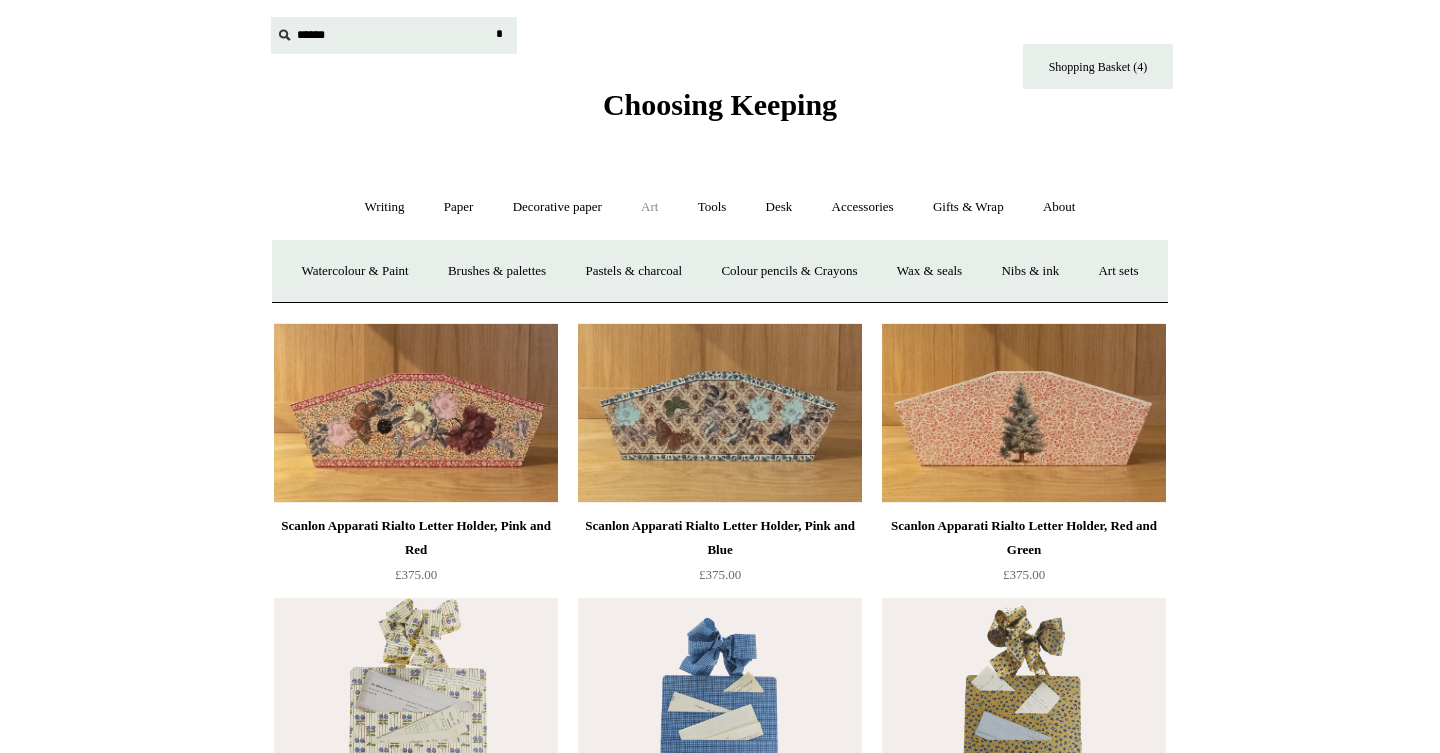click at bounding box center [394, 35] 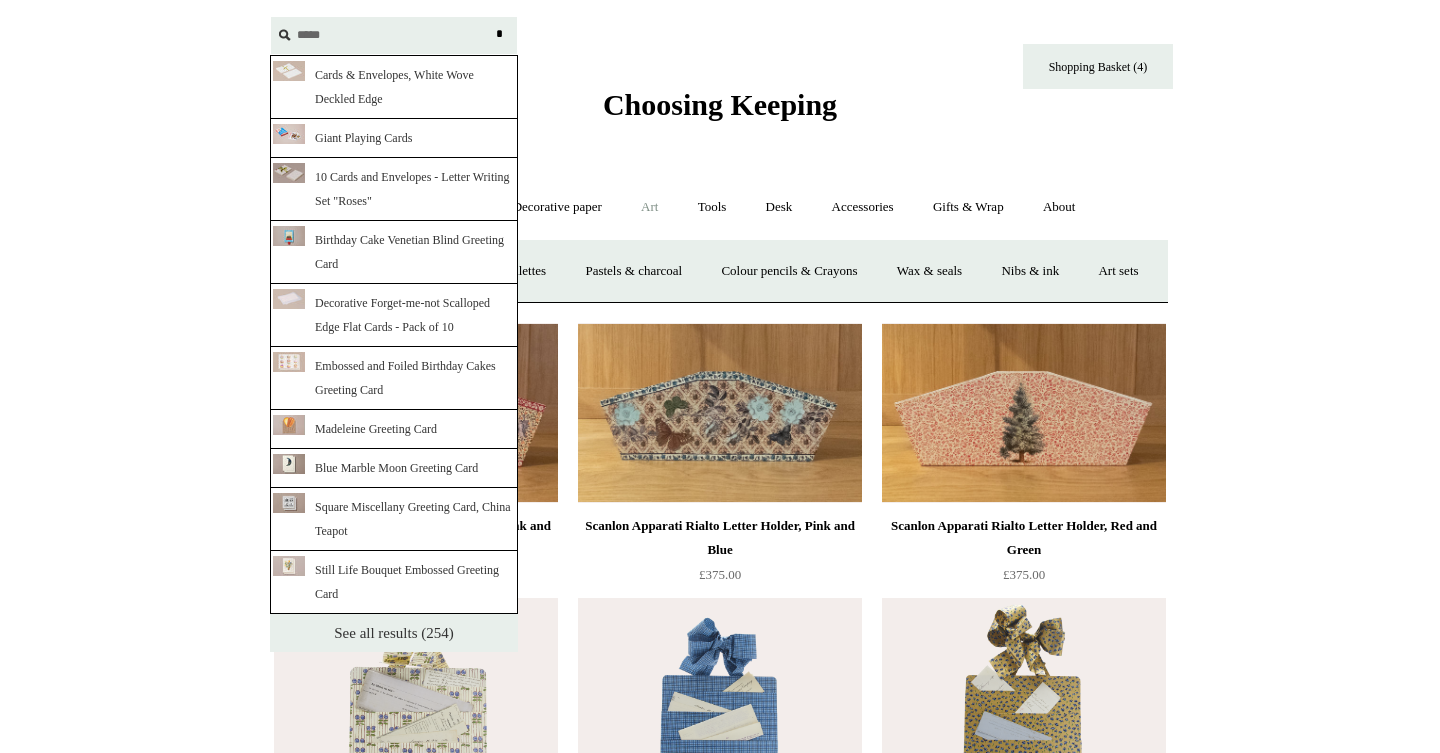 type on "*****" 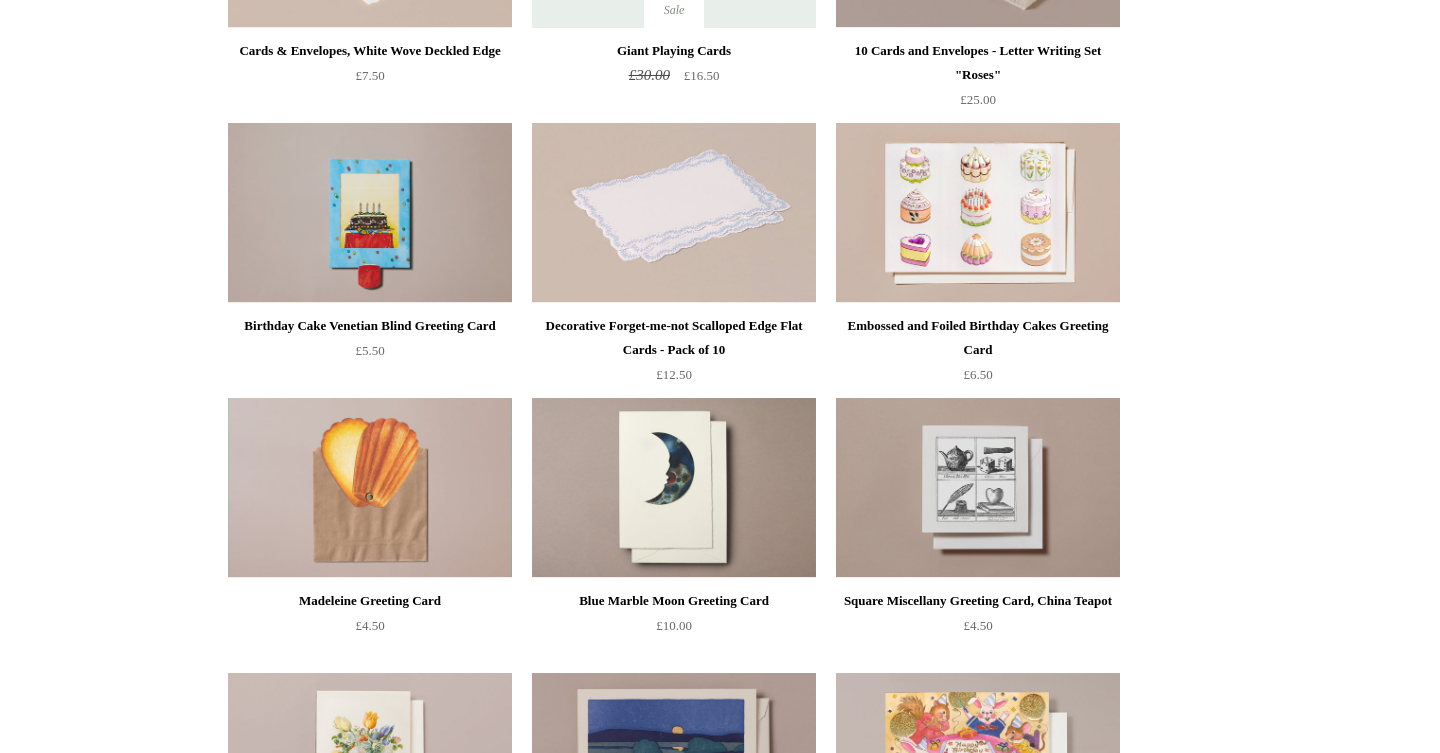 scroll, scrollTop: 583, scrollLeft: 0, axis: vertical 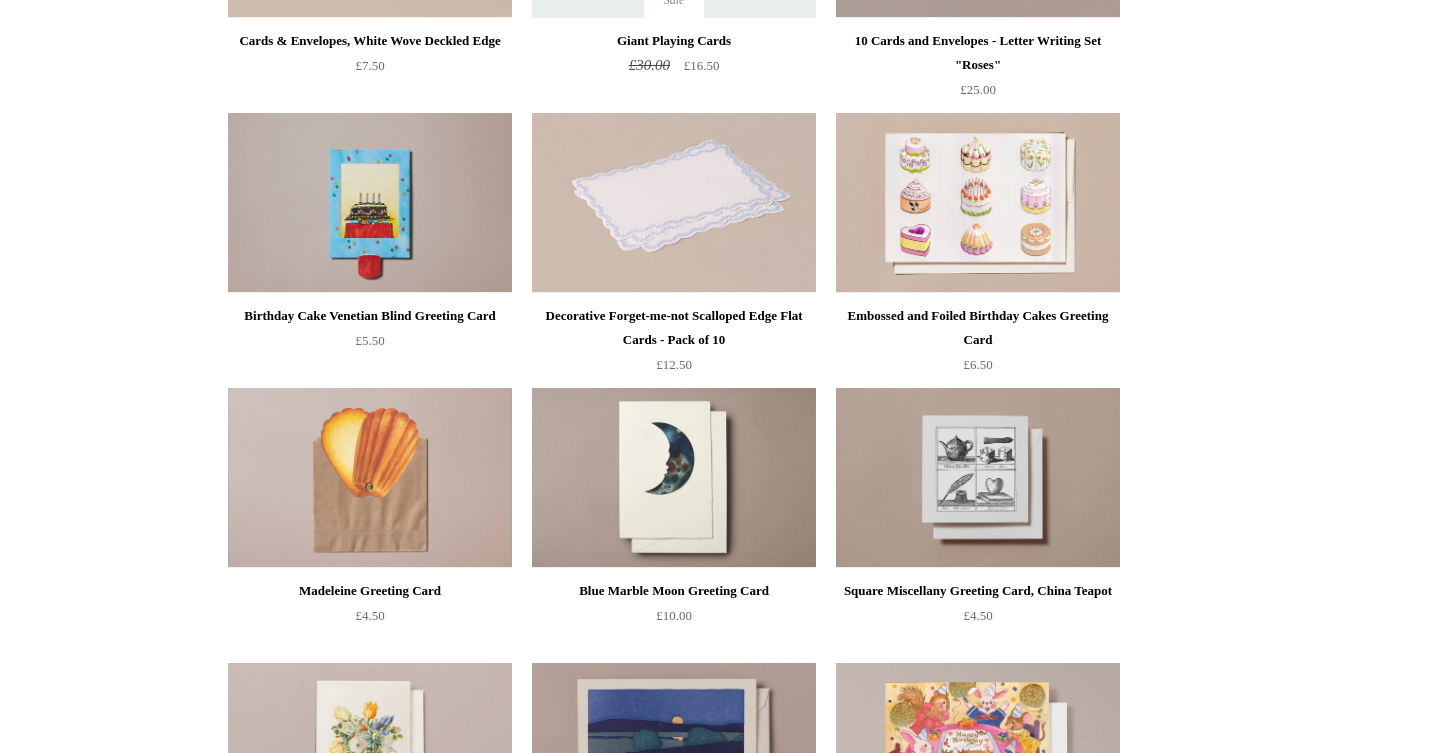 click at bounding box center (674, 478) 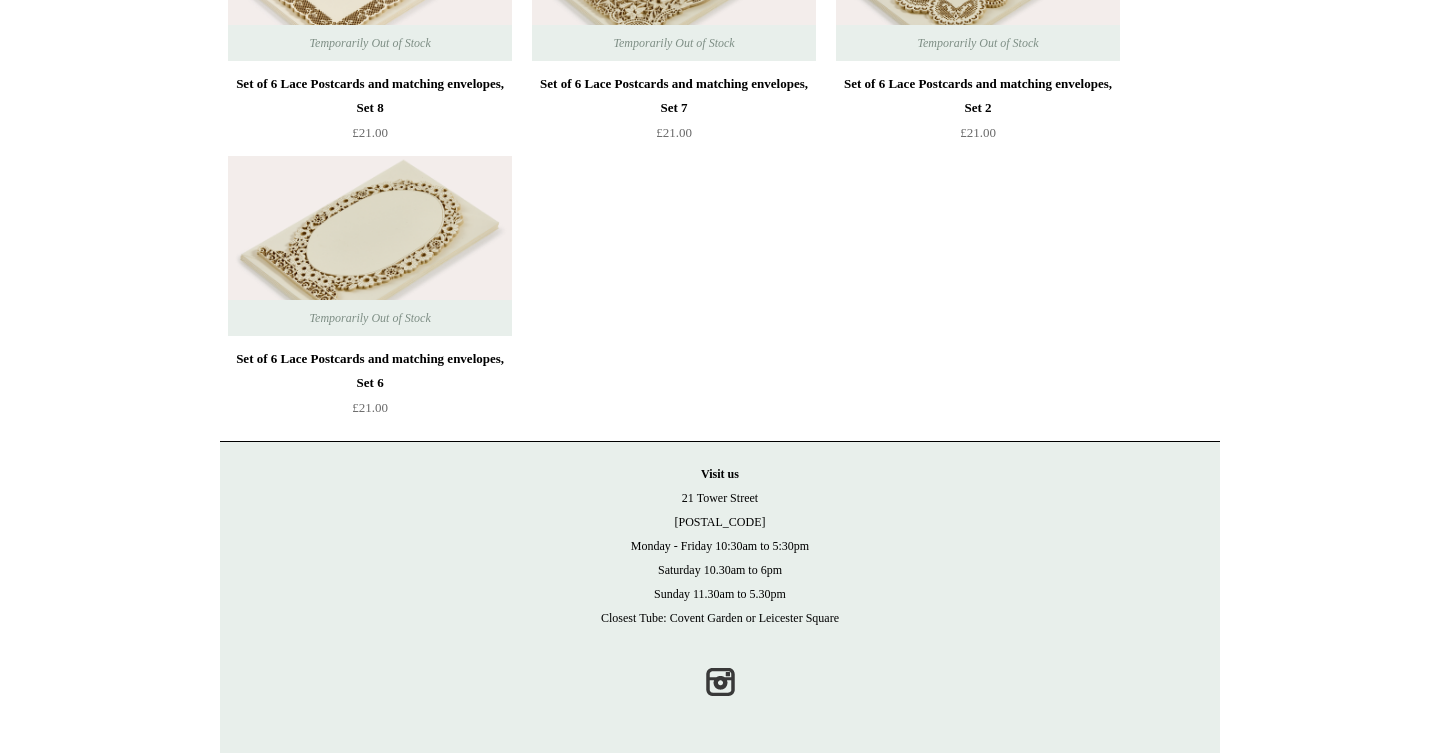 scroll, scrollTop: 23089, scrollLeft: 0, axis: vertical 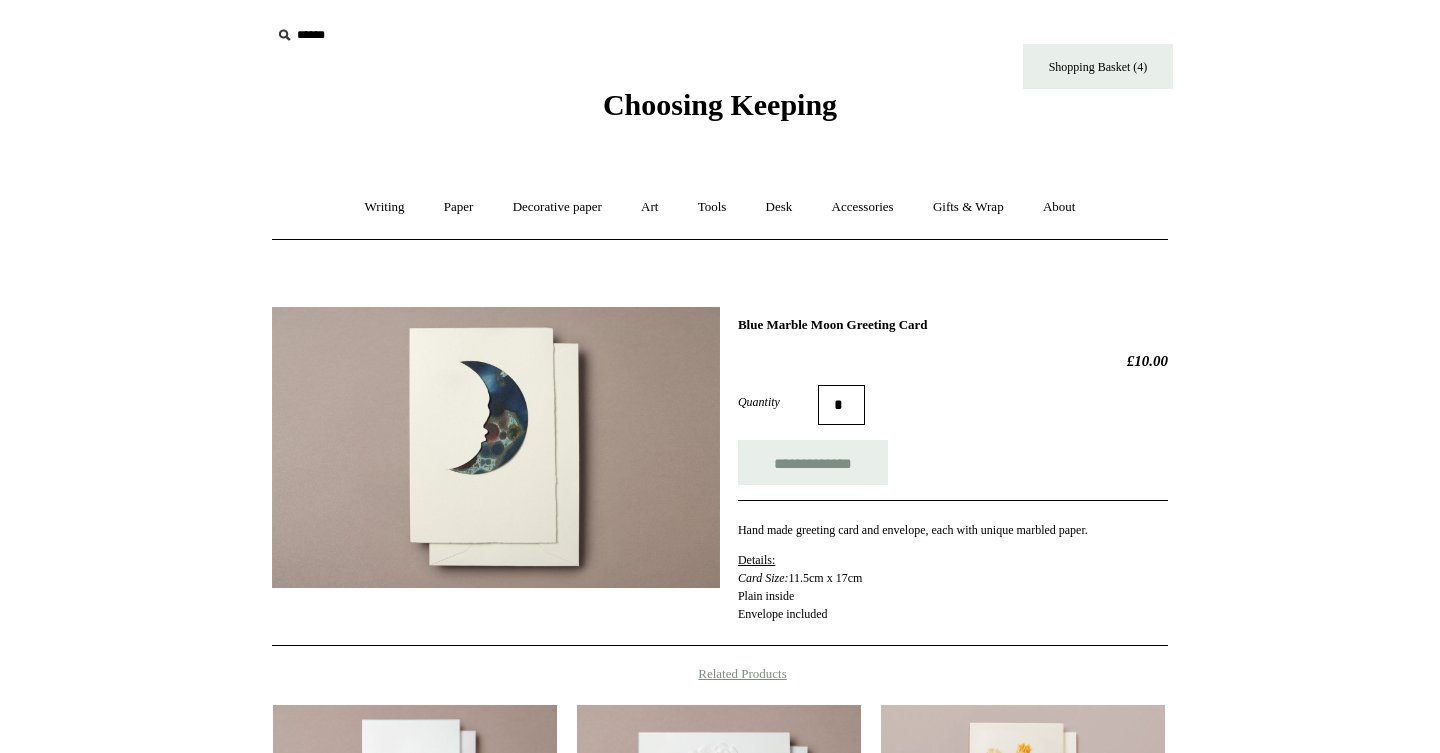 click at bounding box center (496, 447) 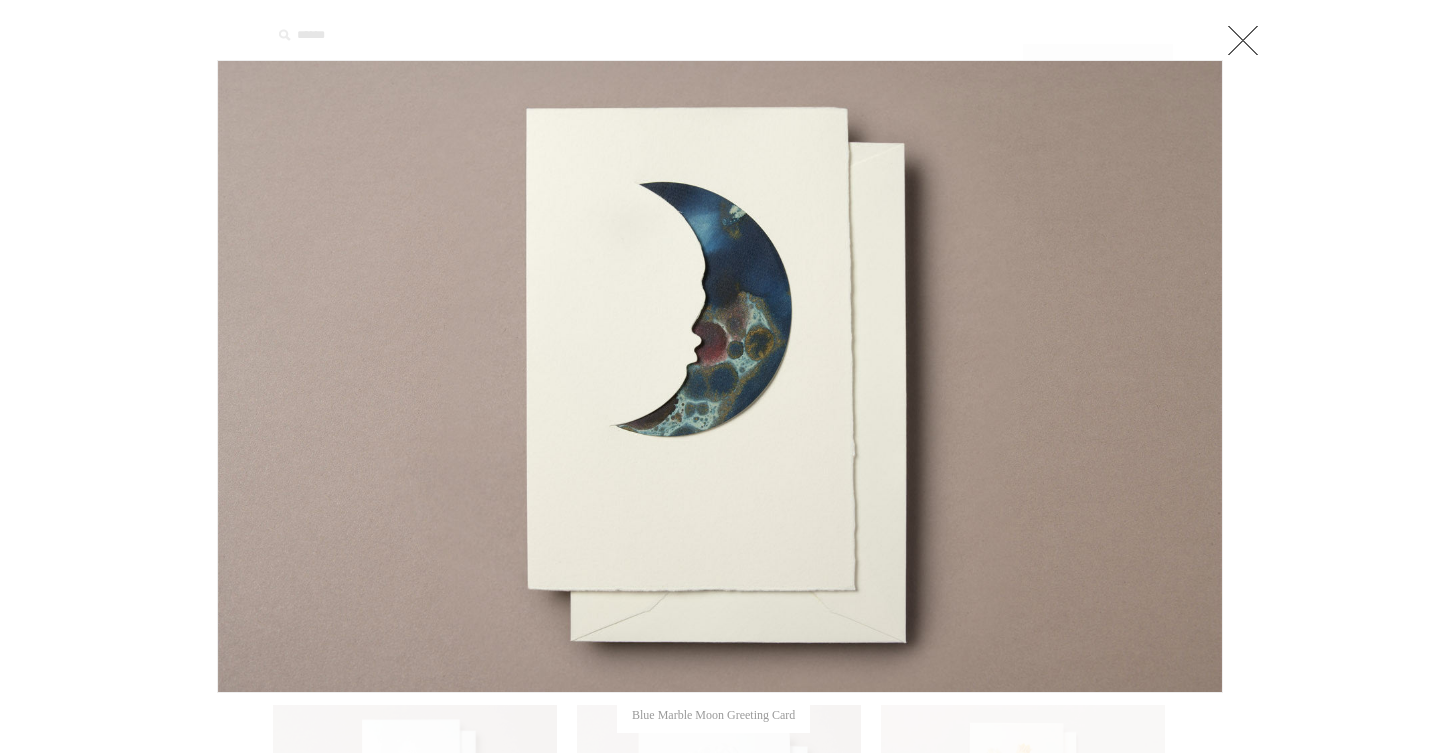 click at bounding box center [1243, 40] 